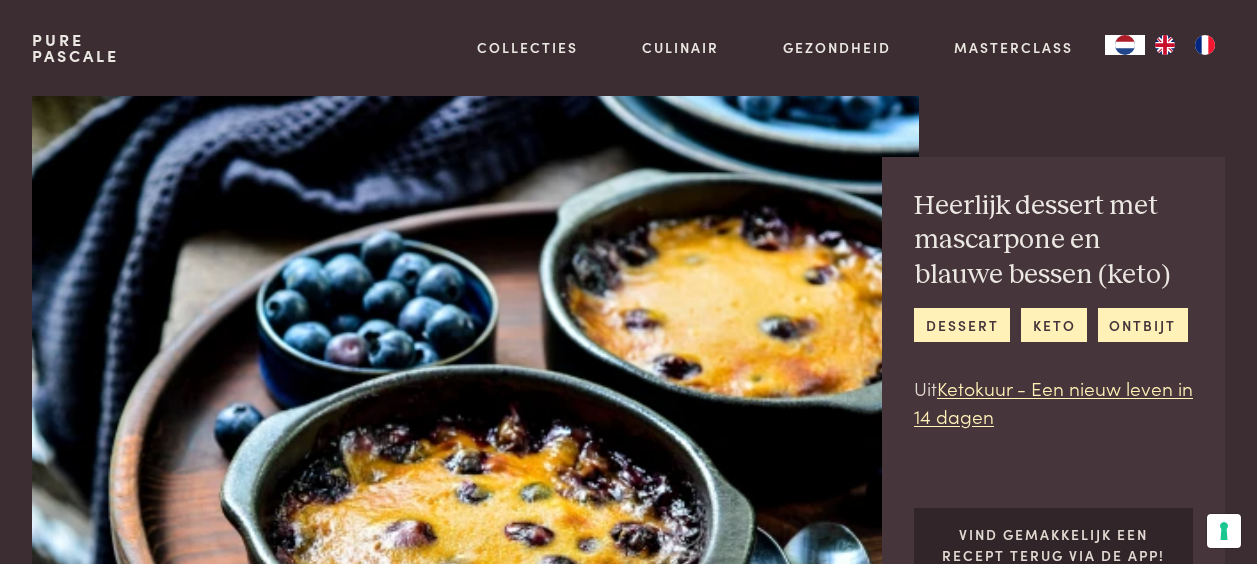 scroll, scrollTop: 0, scrollLeft: 0, axis: both 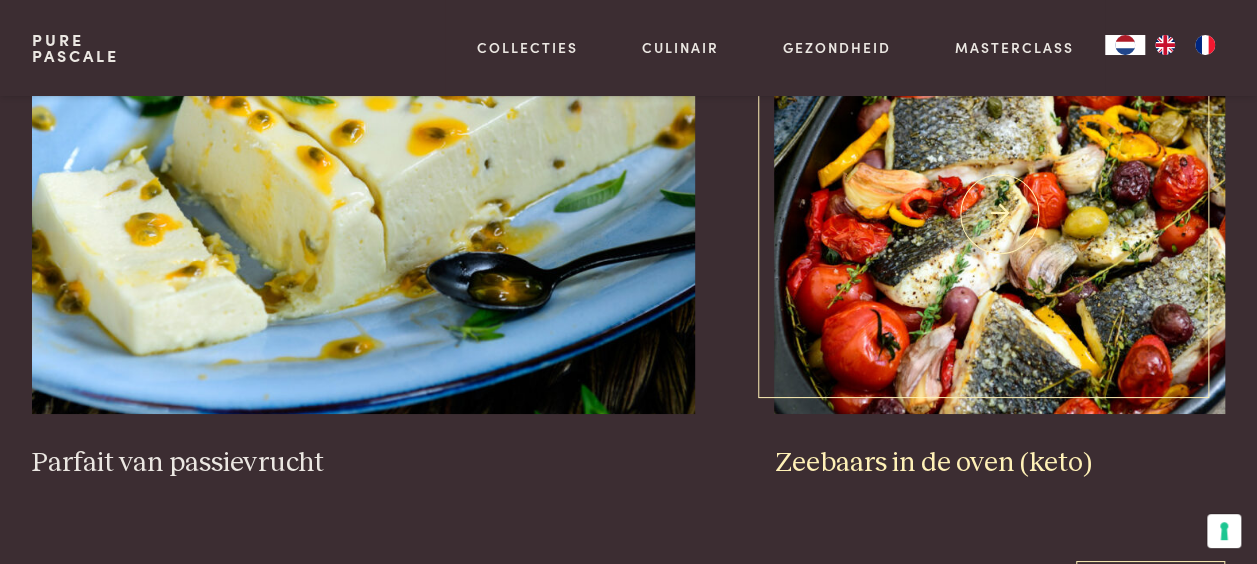 click on "Zeebaars in de oven (keto)" at bounding box center (999, 463) 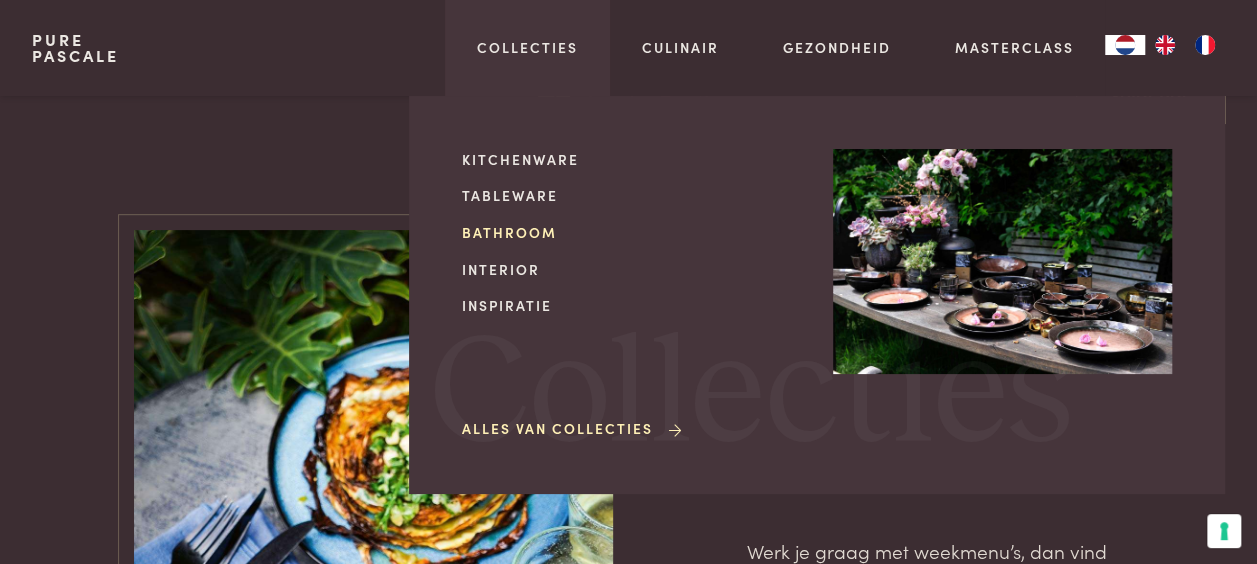 scroll, scrollTop: 4200, scrollLeft: 0, axis: vertical 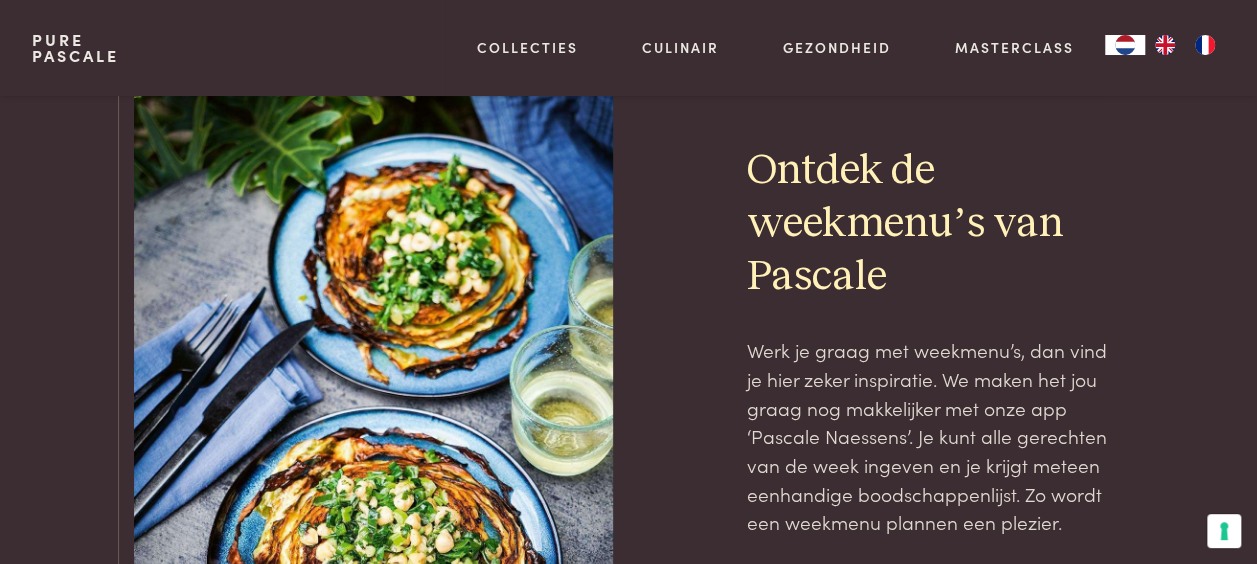 click at bounding box center (373, 388) 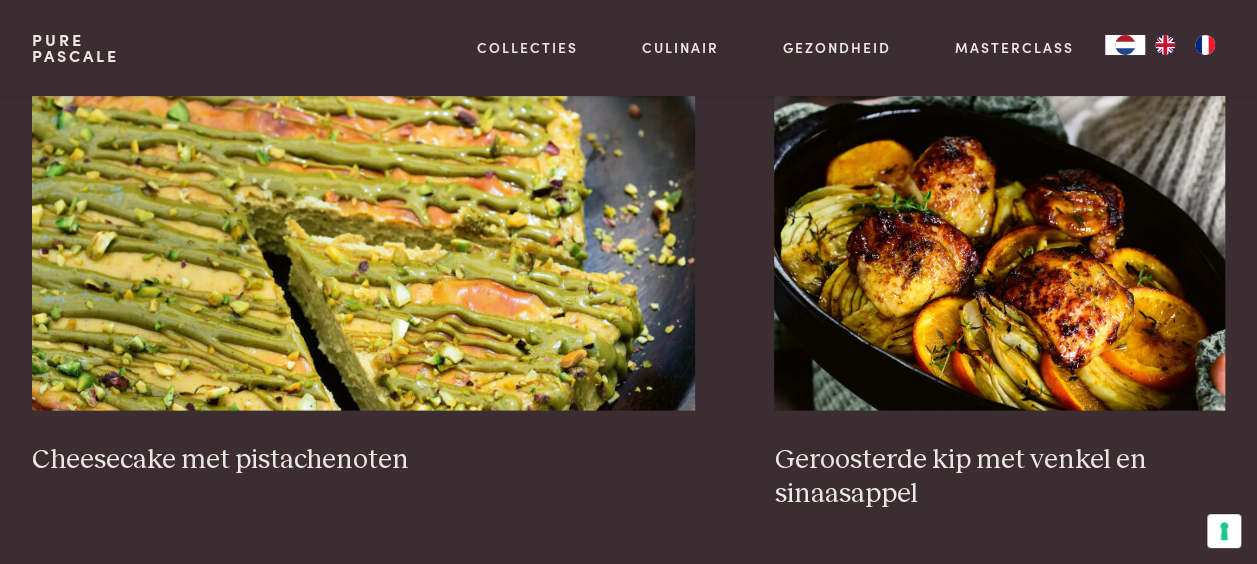 scroll, scrollTop: 1364, scrollLeft: 0, axis: vertical 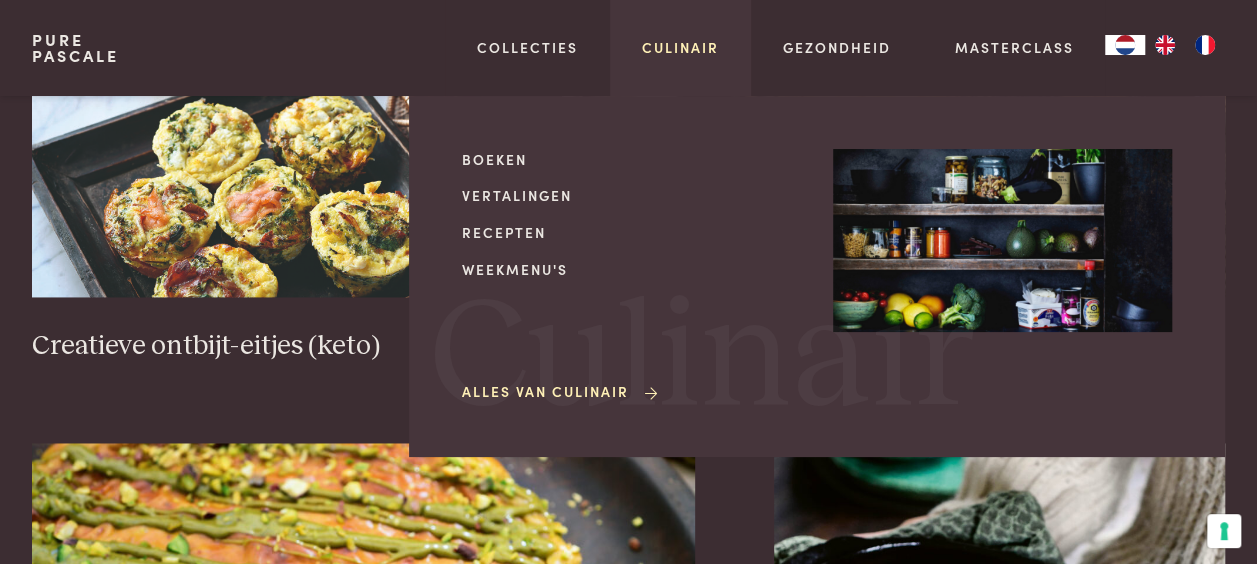 click on "Culinair" at bounding box center (680, 47) 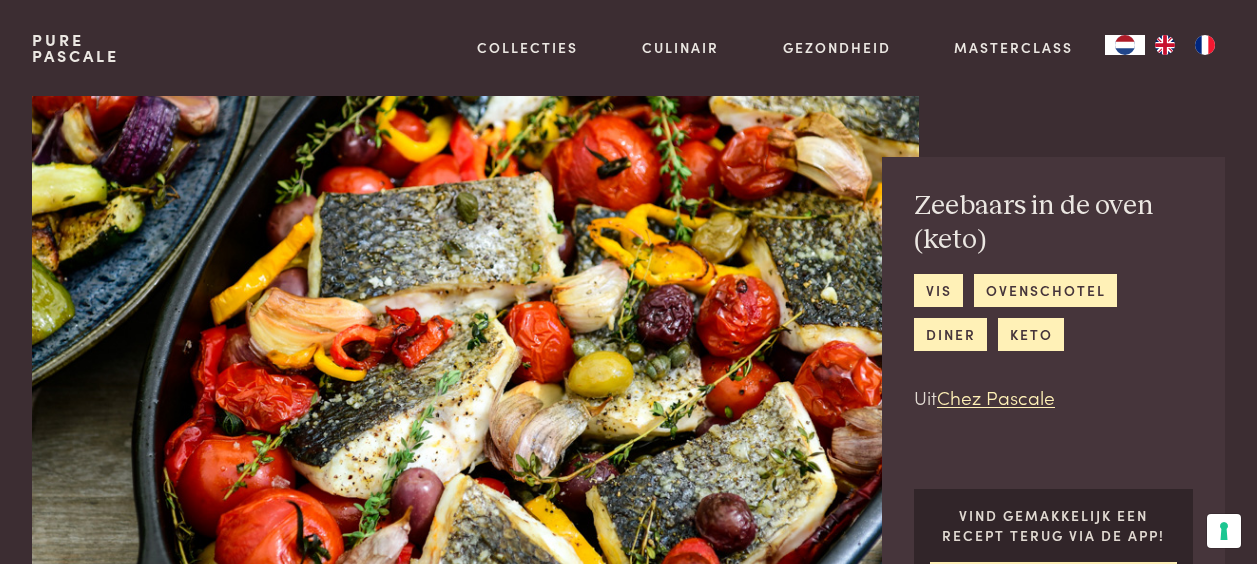 scroll, scrollTop: 0, scrollLeft: 0, axis: both 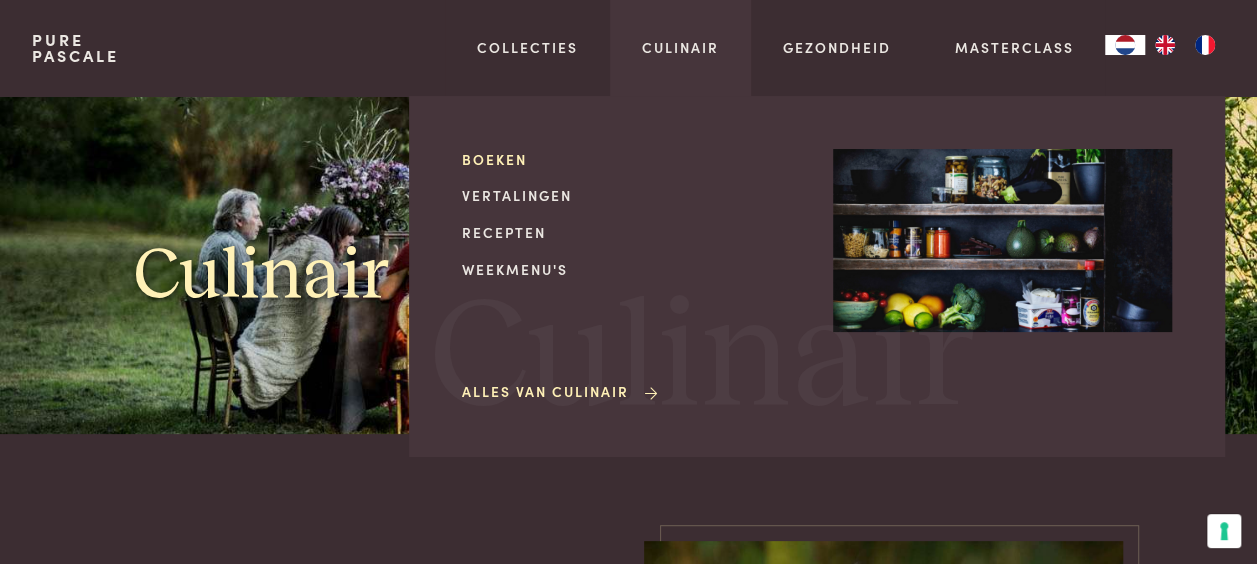 click on "Boeken" at bounding box center [631, 159] 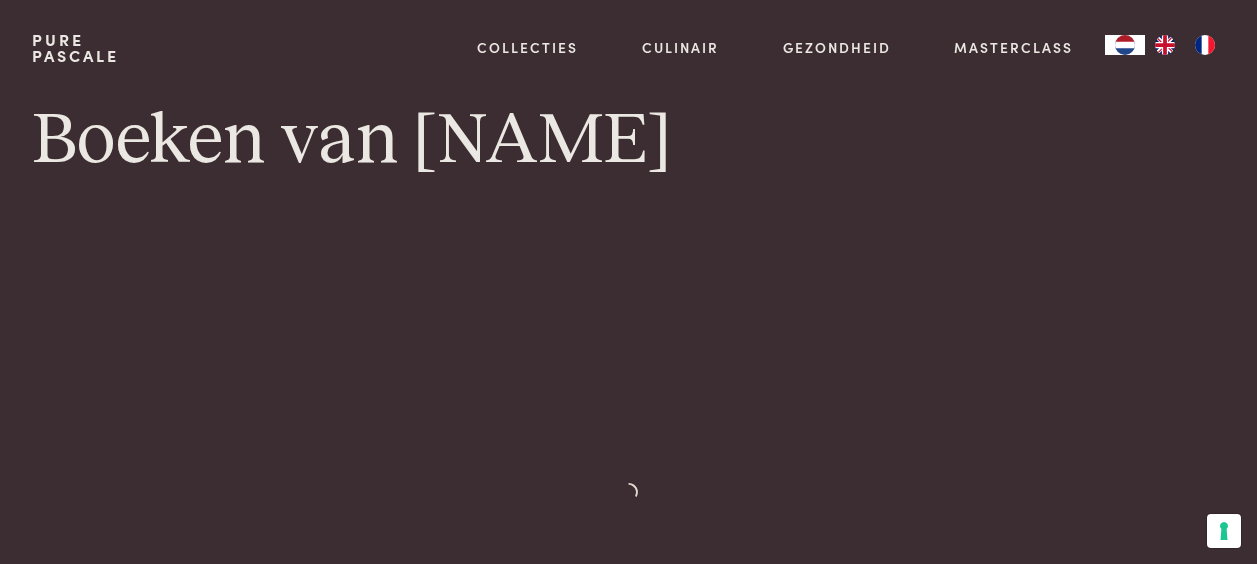scroll, scrollTop: 0, scrollLeft: 0, axis: both 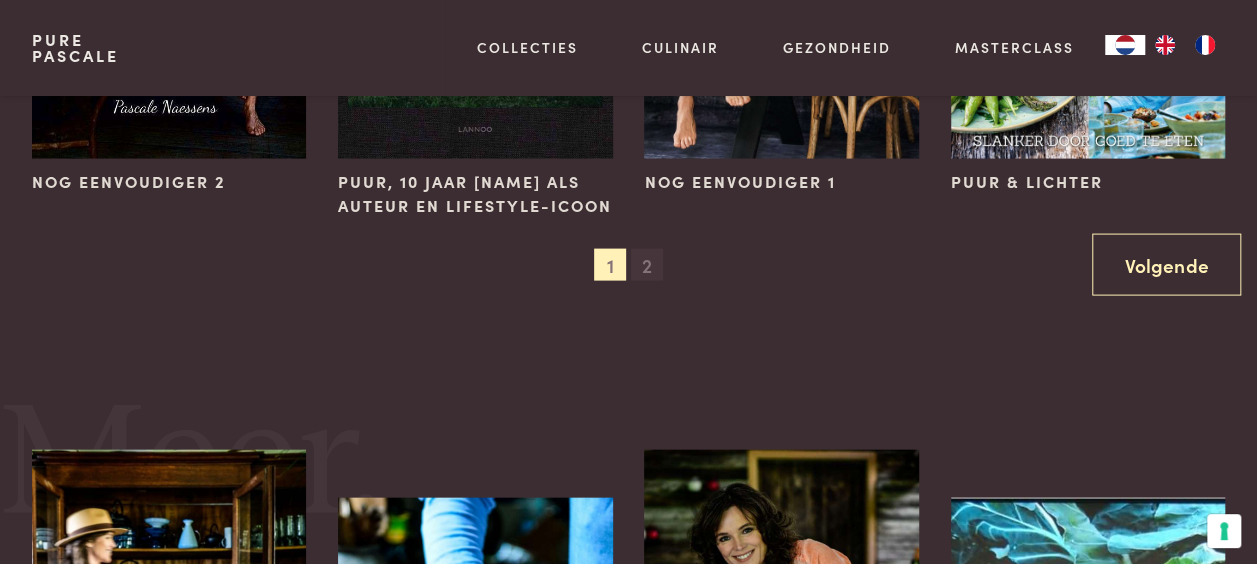 click on "2" at bounding box center (647, 265) 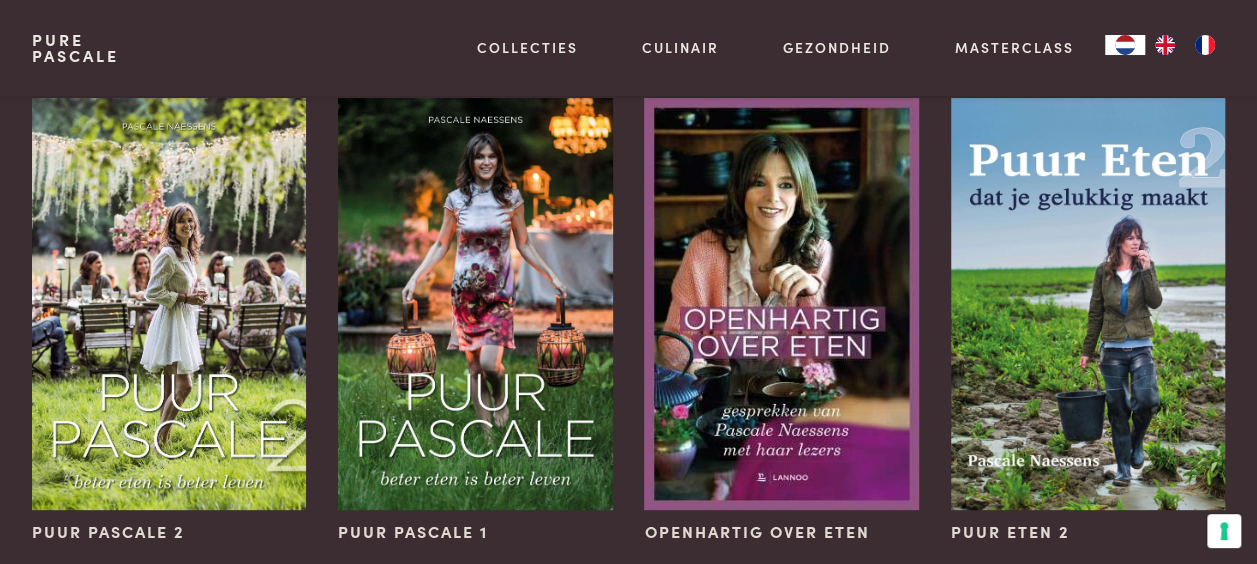 scroll, scrollTop: 200, scrollLeft: 0, axis: vertical 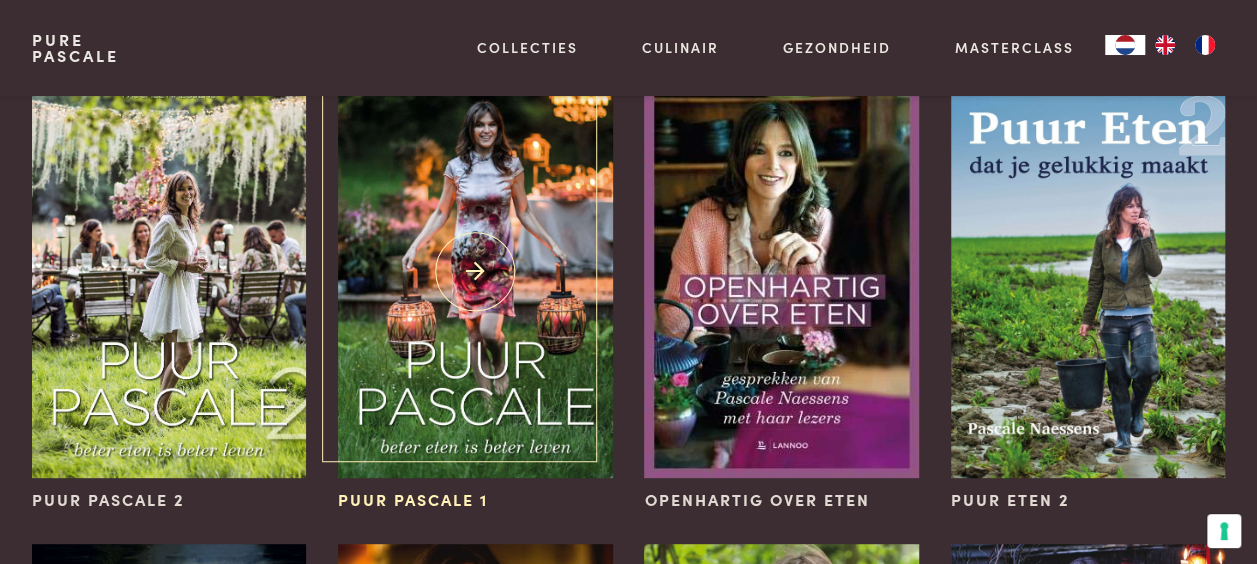 click at bounding box center [475, 272] 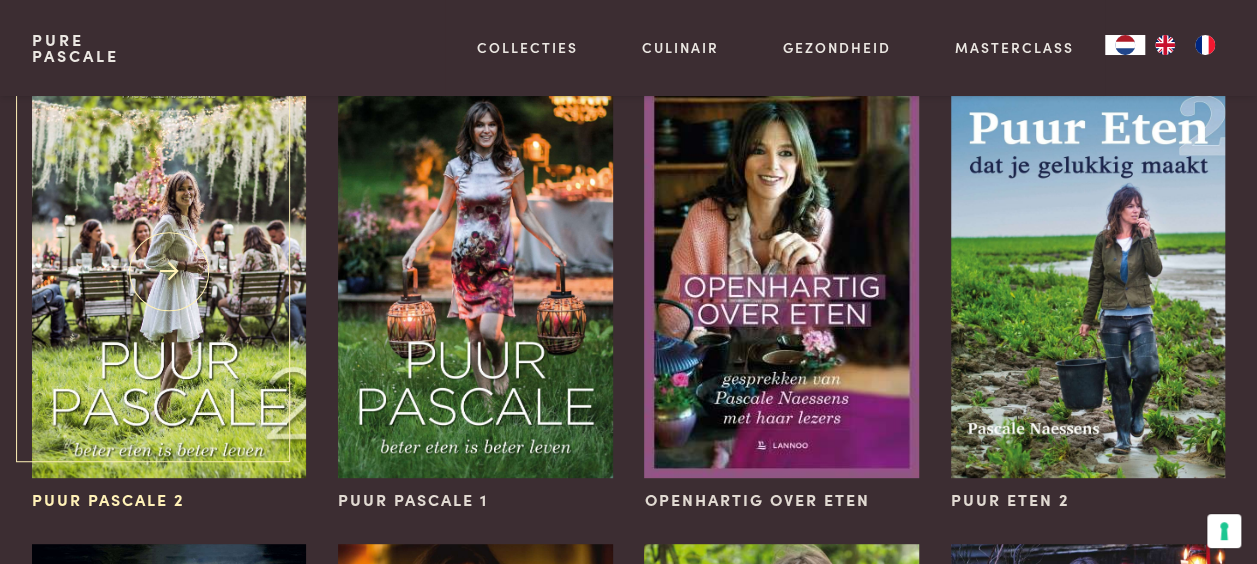 click at bounding box center [169, 272] 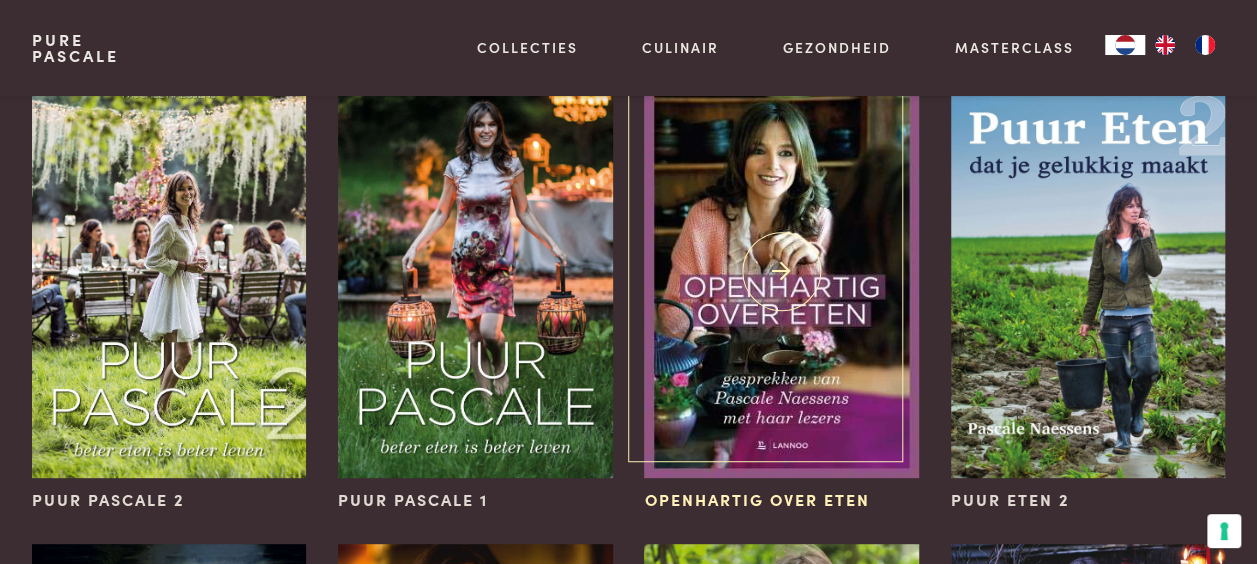 click at bounding box center [781, 272] 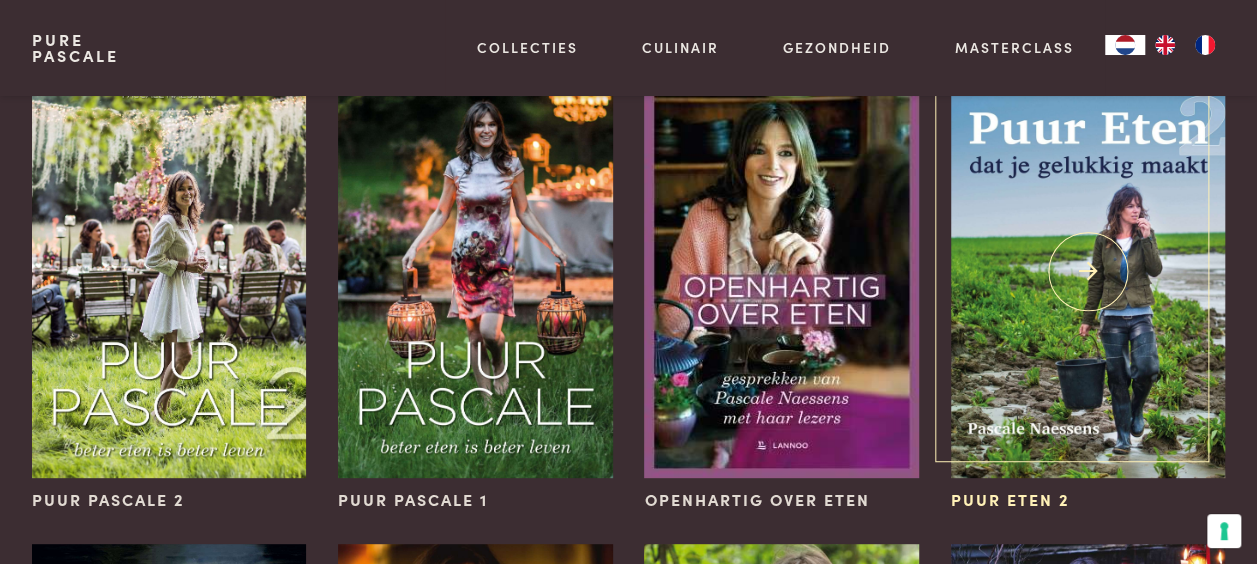 click at bounding box center [1088, 272] 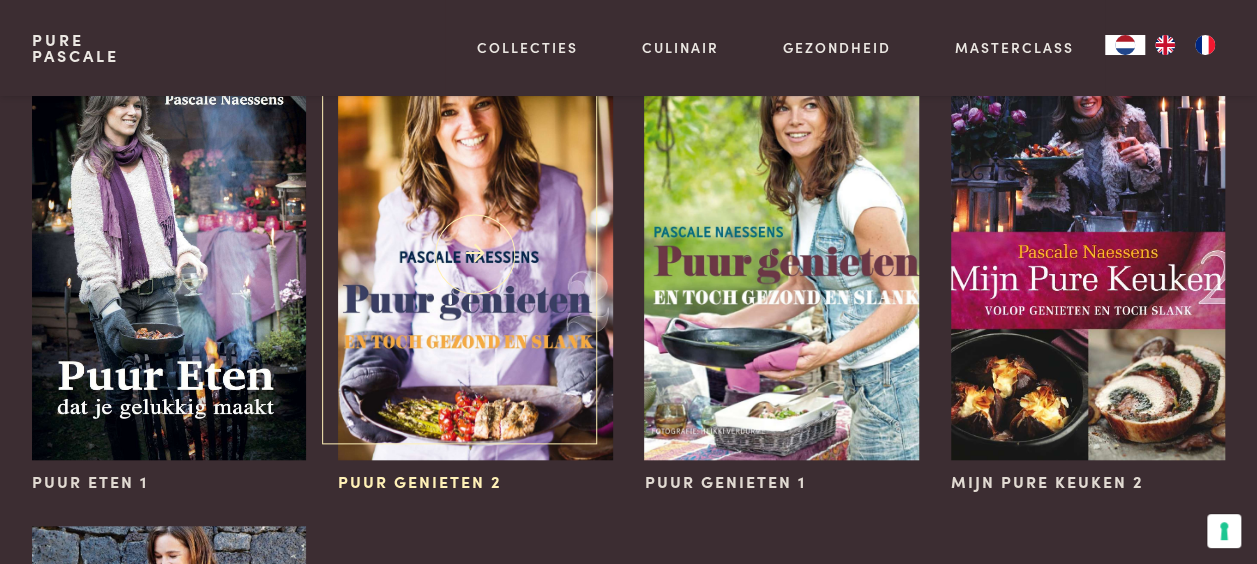 scroll, scrollTop: 700, scrollLeft: 0, axis: vertical 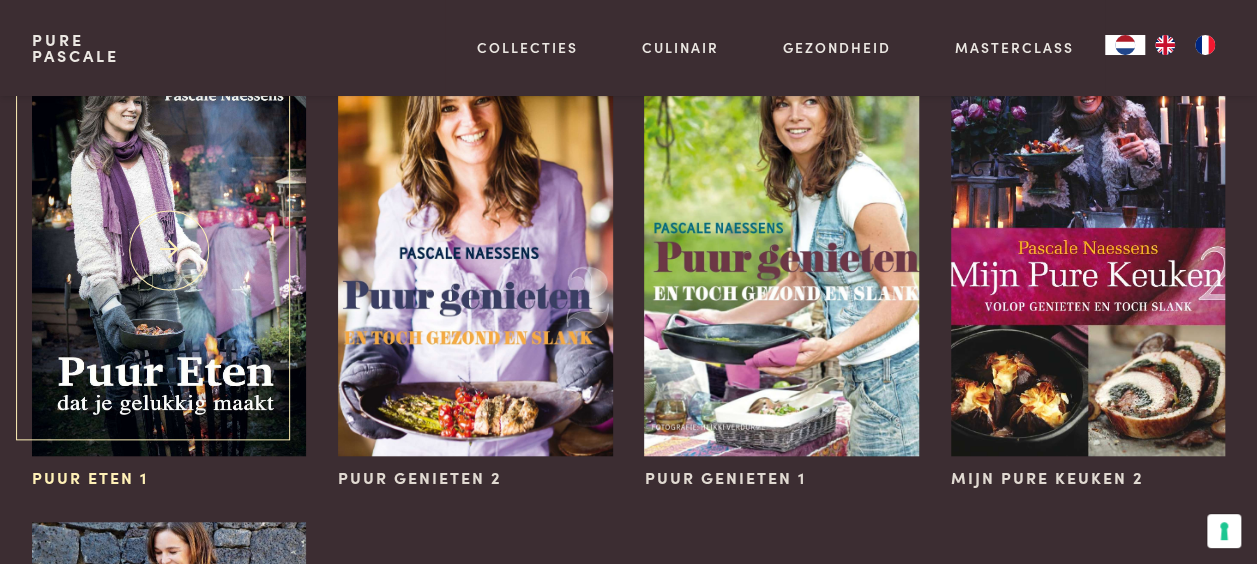 click at bounding box center [169, 250] 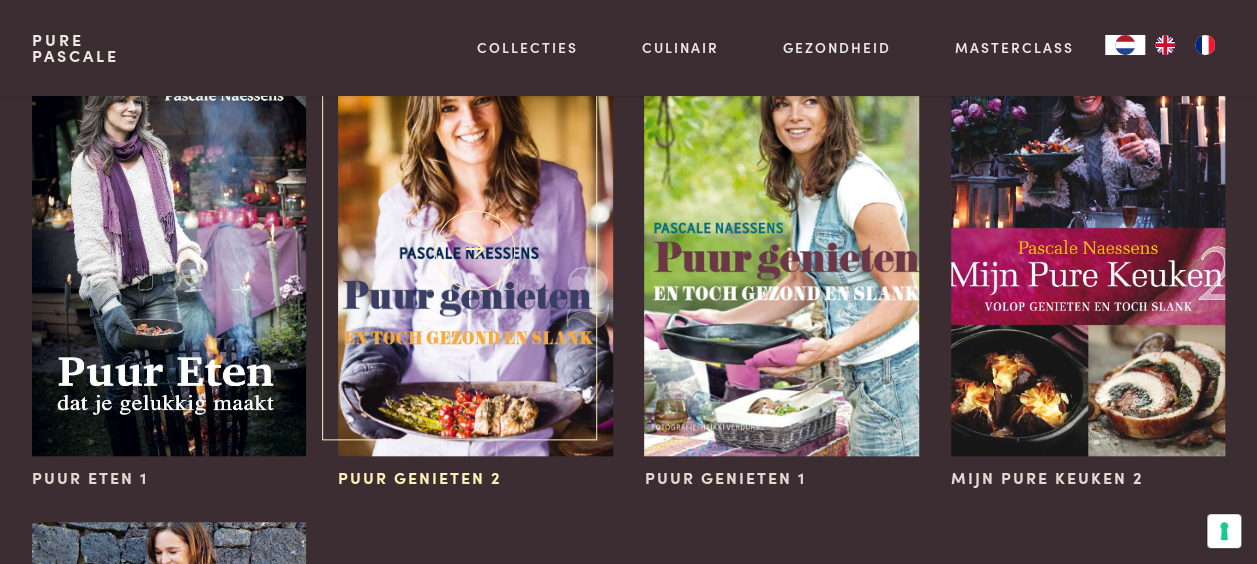 click at bounding box center (475, 250) 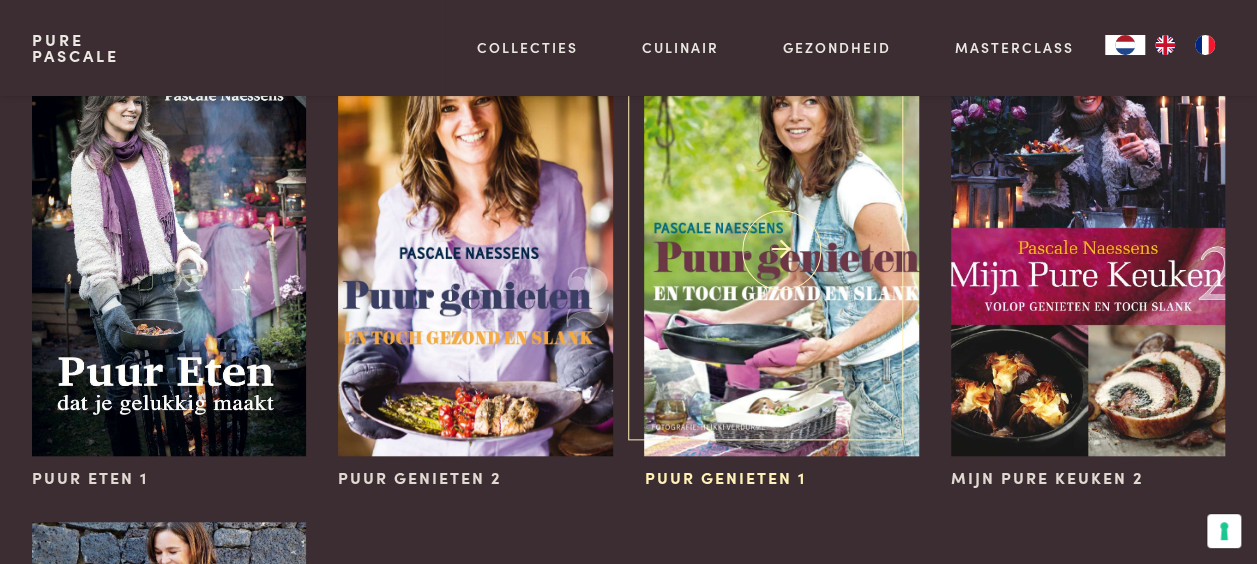 click at bounding box center [781, 250] 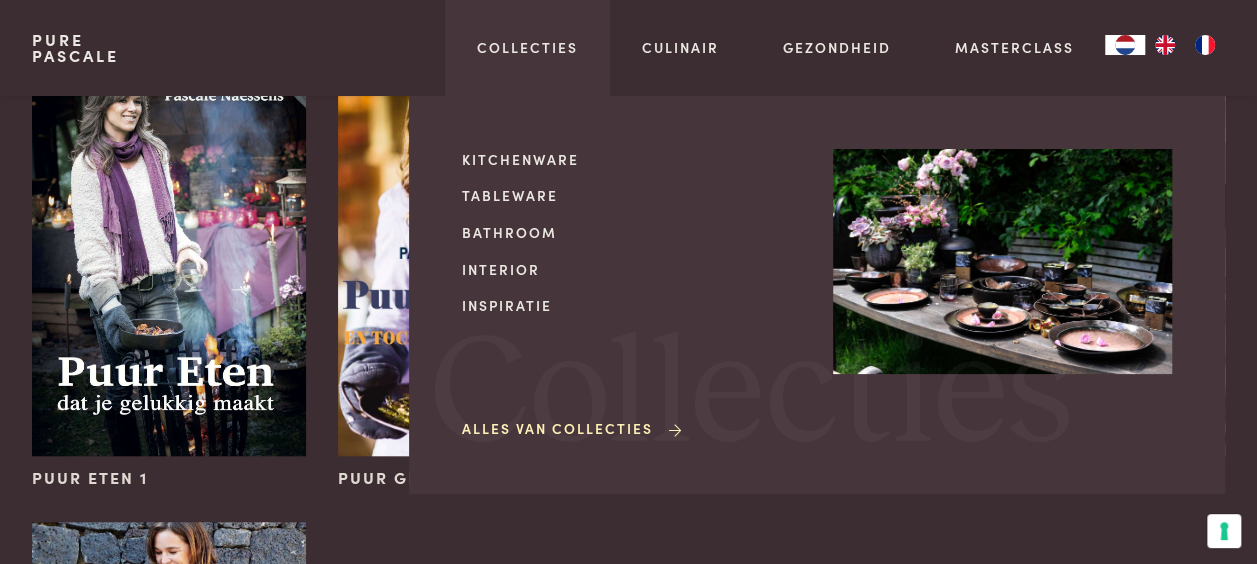 click at bounding box center (1002, 262) 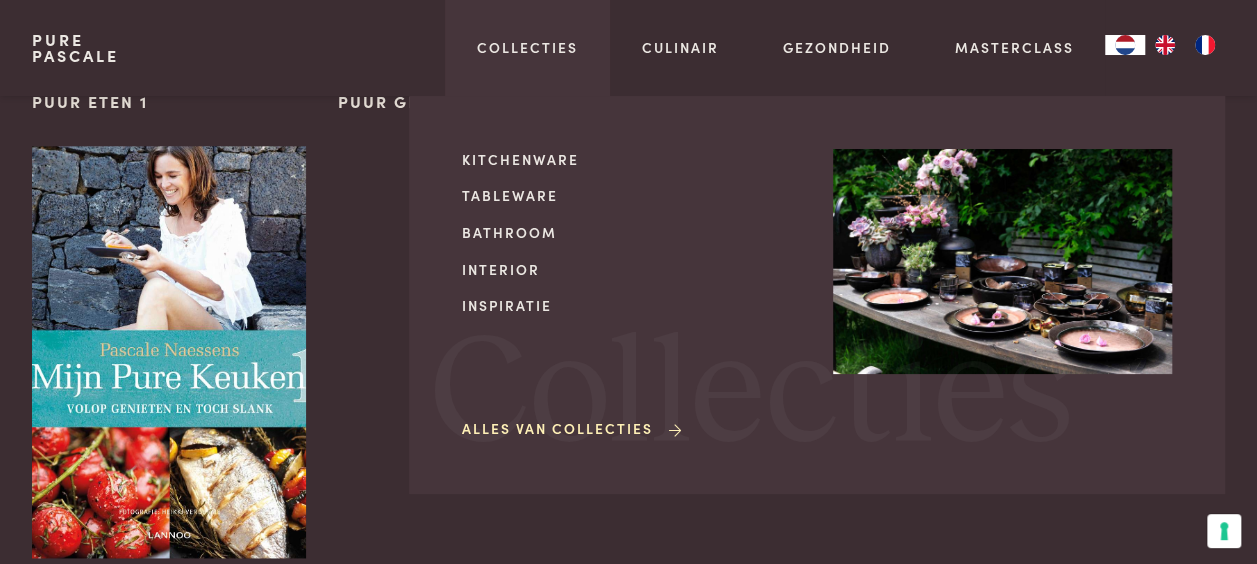 scroll, scrollTop: 1100, scrollLeft: 0, axis: vertical 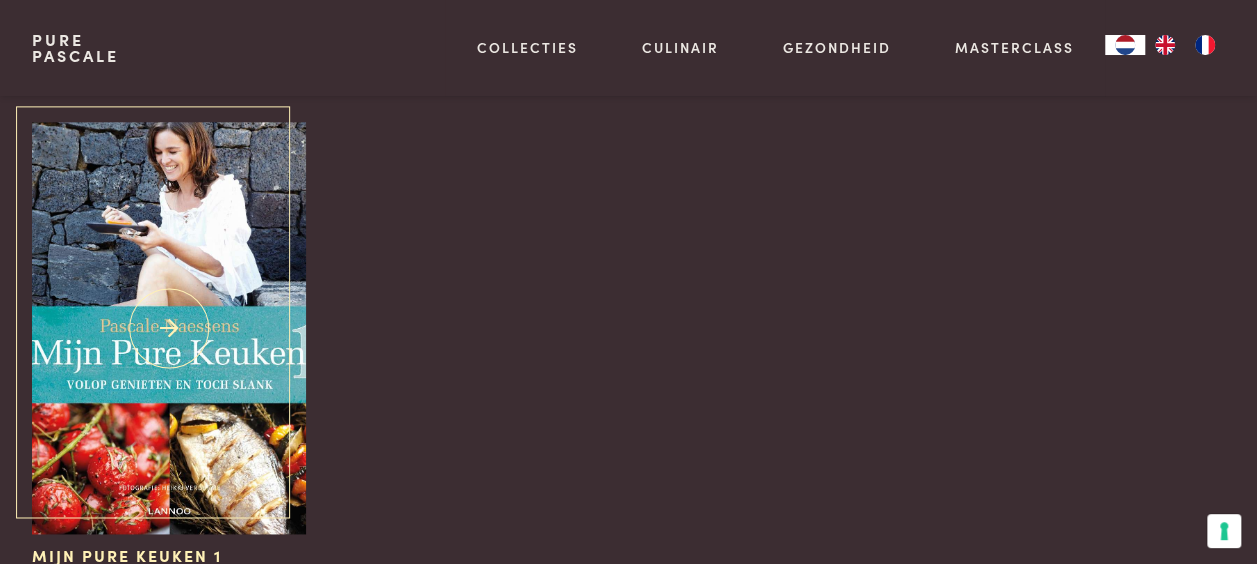 click at bounding box center (169, 328) 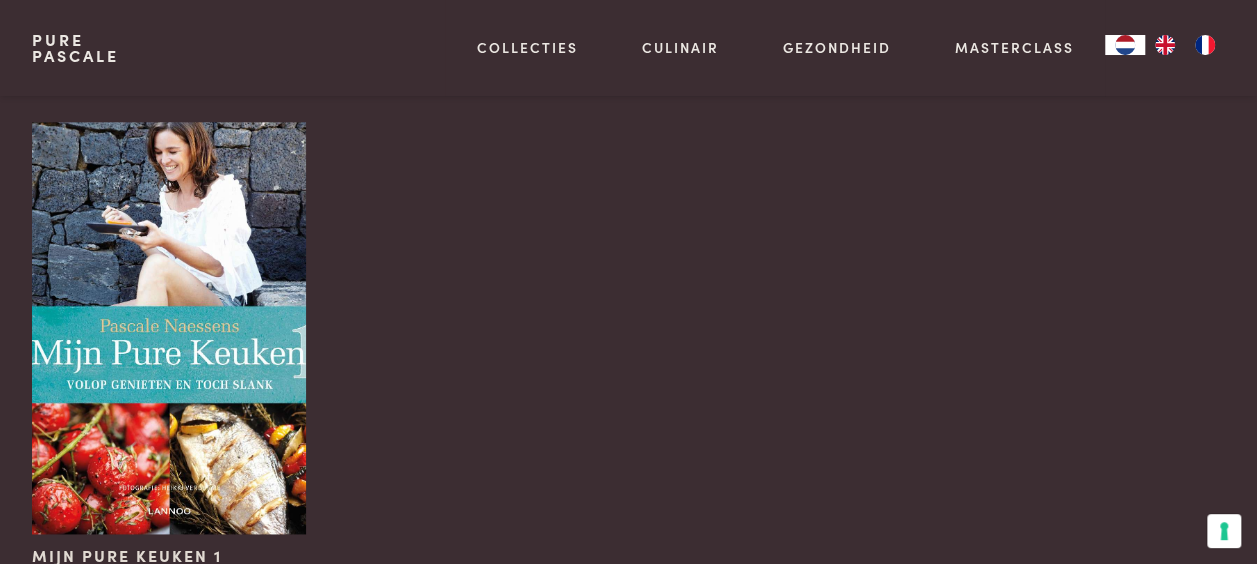 scroll, scrollTop: 1400, scrollLeft: 0, axis: vertical 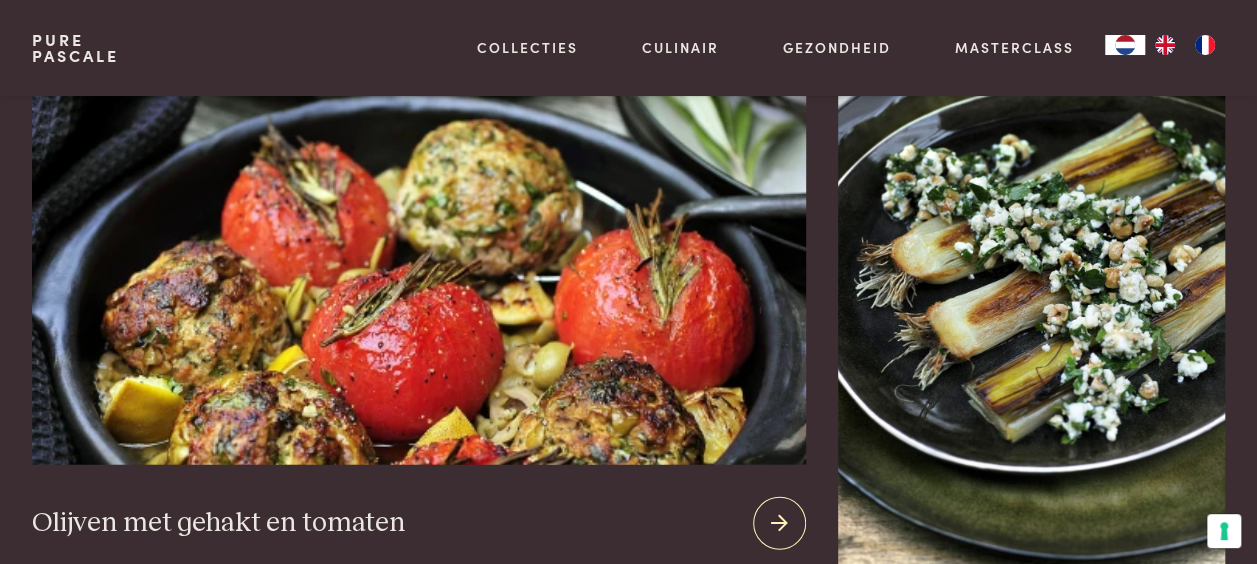 click at bounding box center (779, 523) 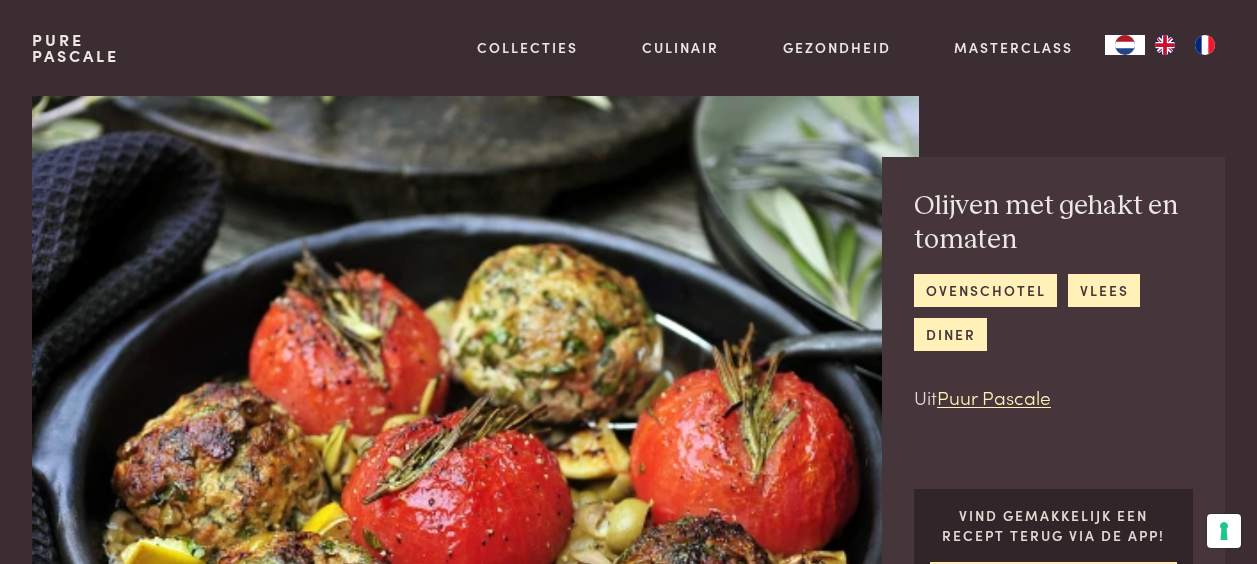 scroll, scrollTop: 0, scrollLeft: 0, axis: both 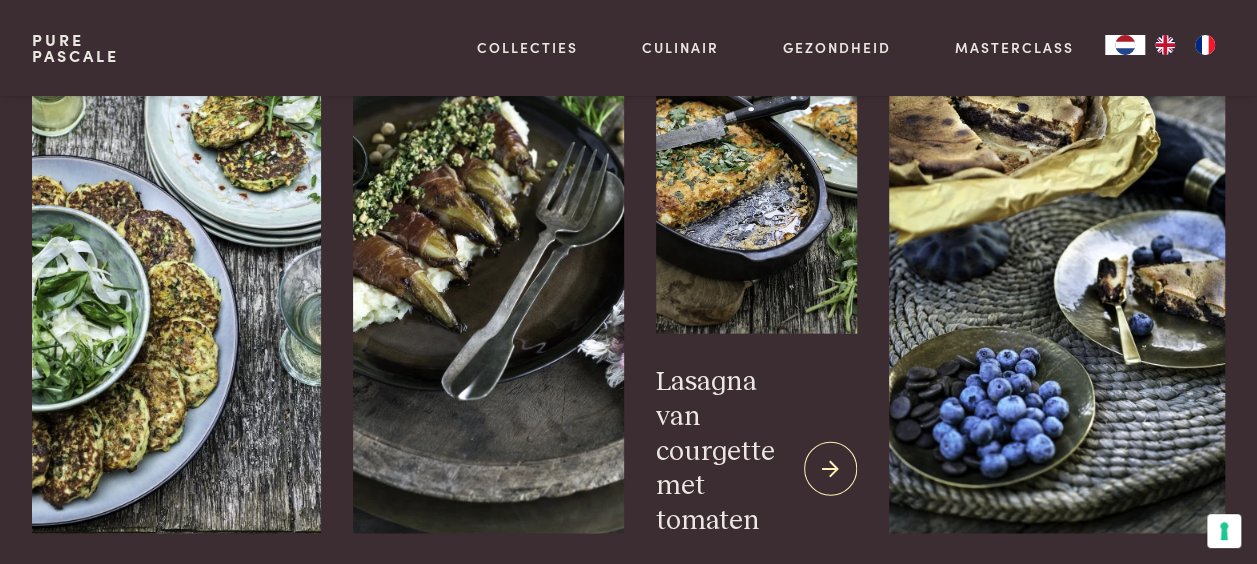 click at bounding box center [830, 469] 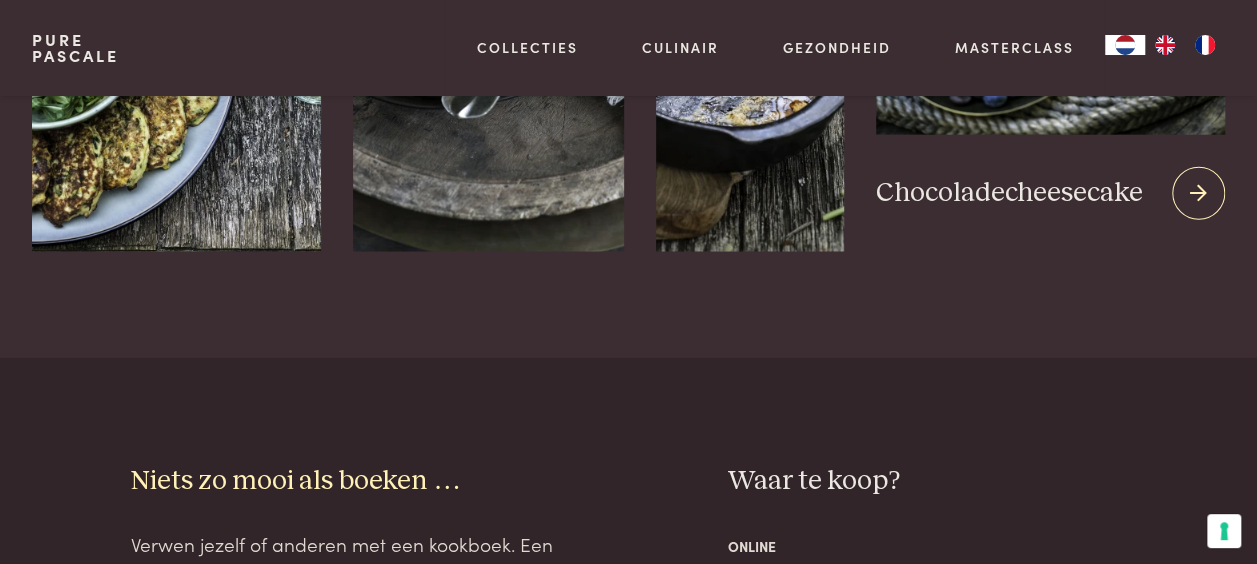 scroll, scrollTop: 2400, scrollLeft: 0, axis: vertical 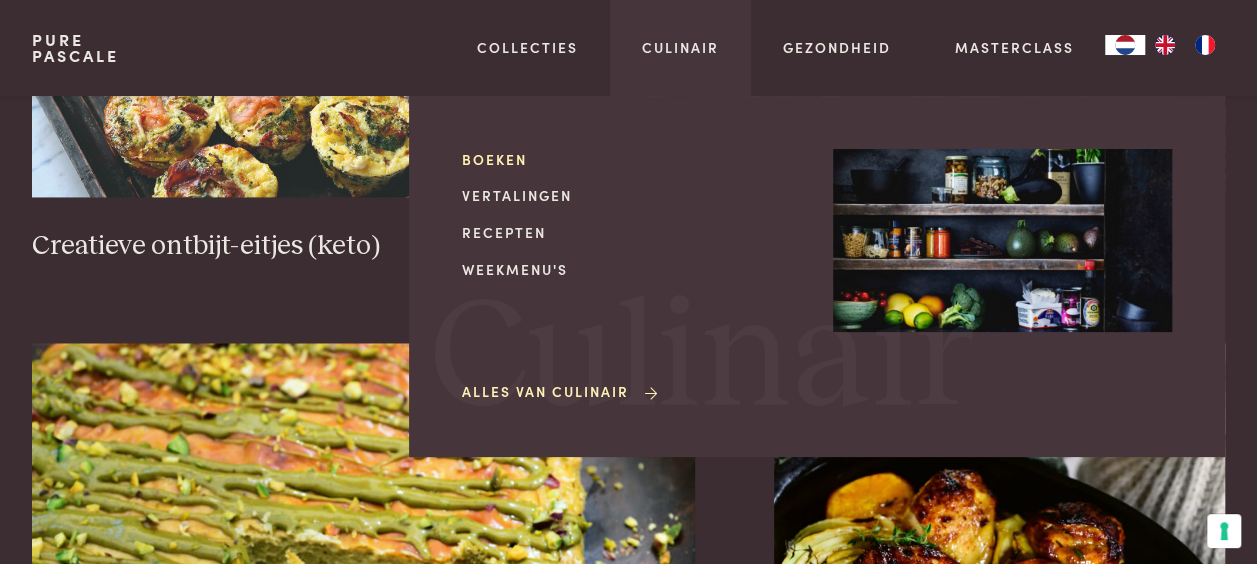 click on "Boeken" at bounding box center (631, 159) 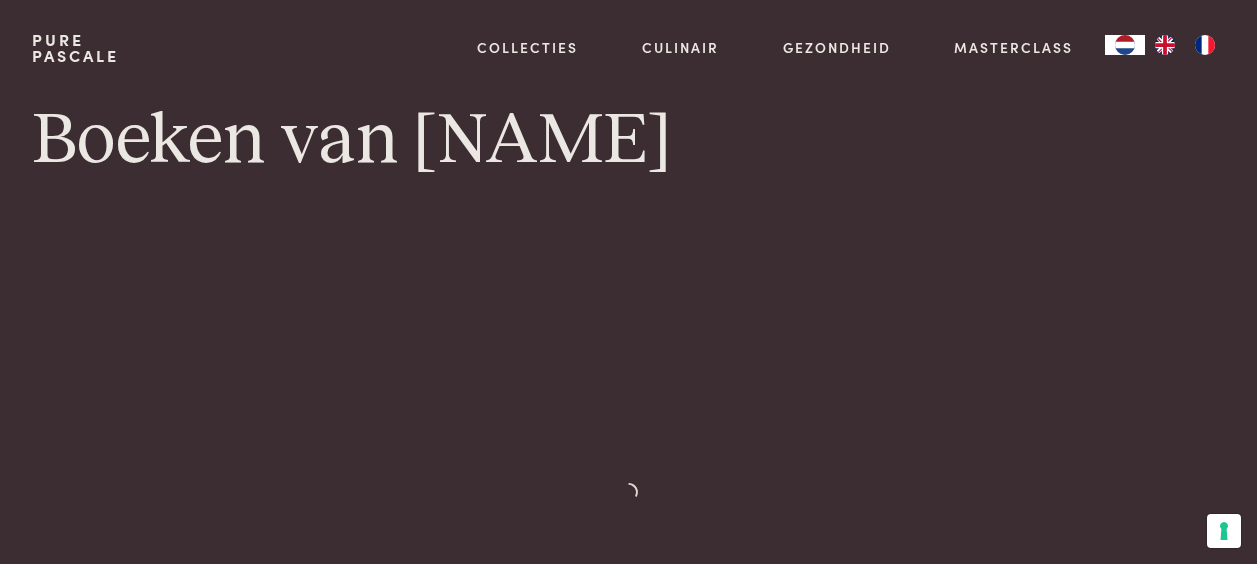 scroll, scrollTop: 0, scrollLeft: 0, axis: both 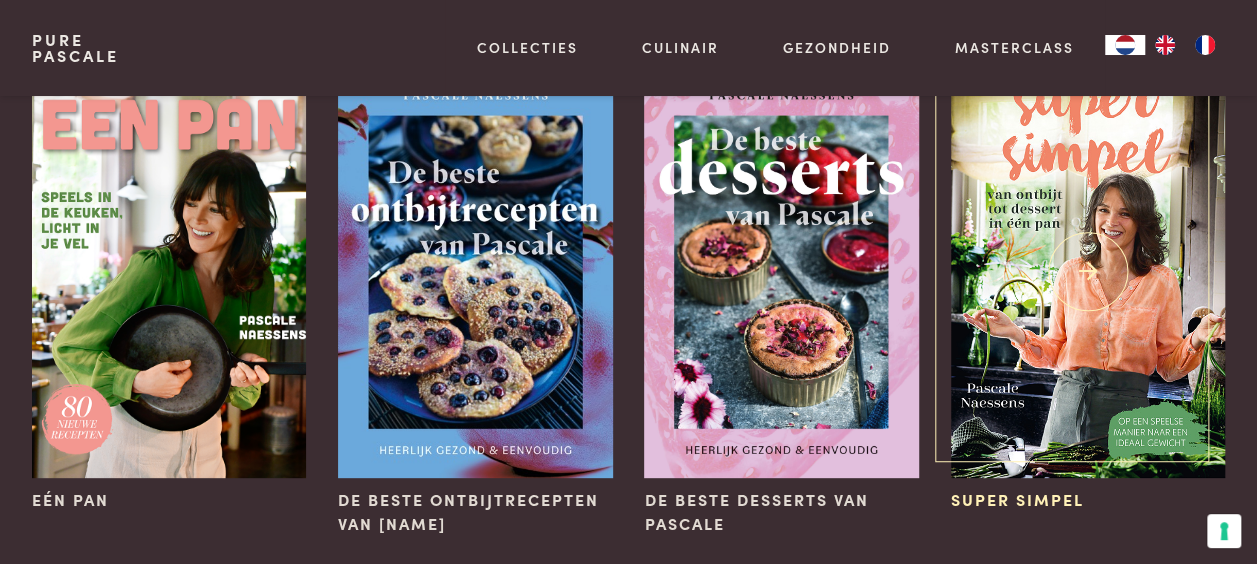 click at bounding box center (1088, 272) 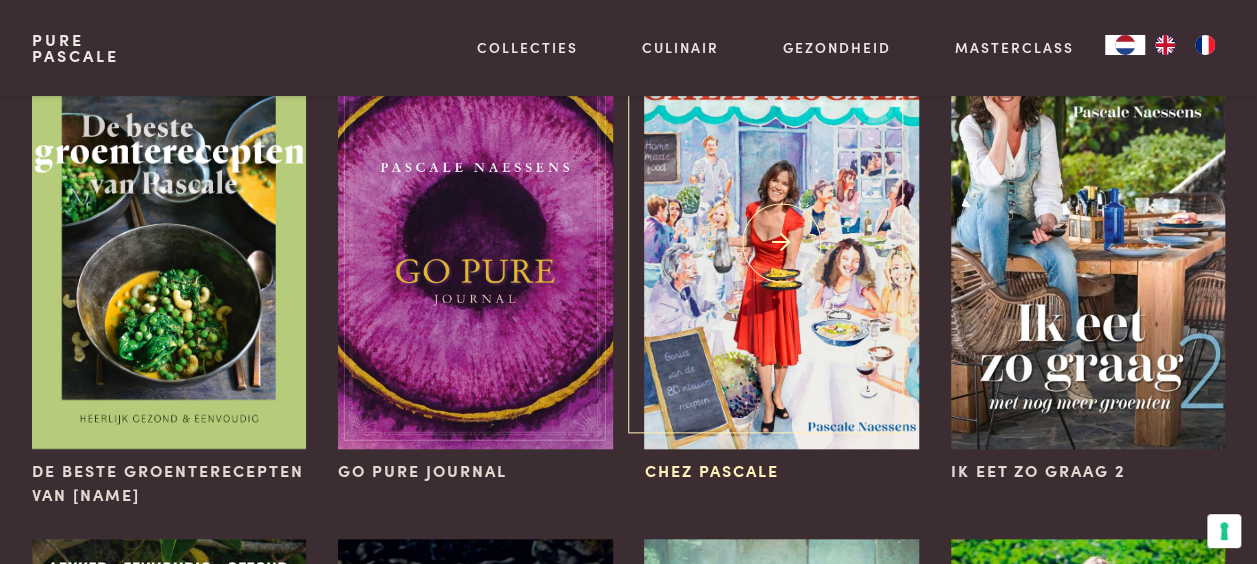 scroll, scrollTop: 700, scrollLeft: 0, axis: vertical 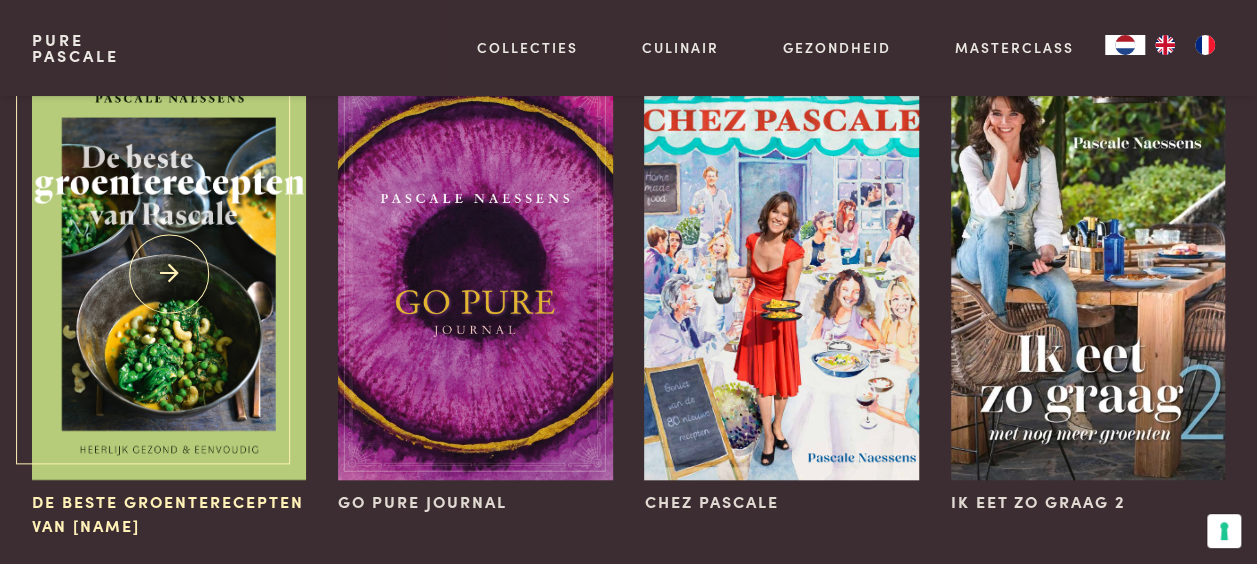 click at bounding box center [169, 274] 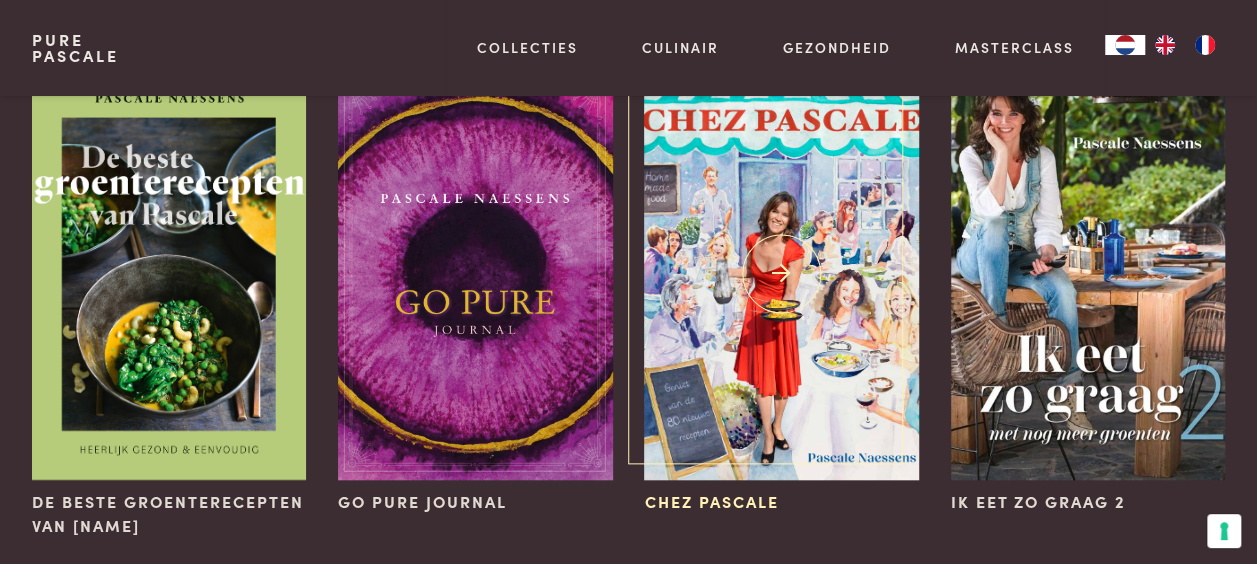 click at bounding box center (781, 274) 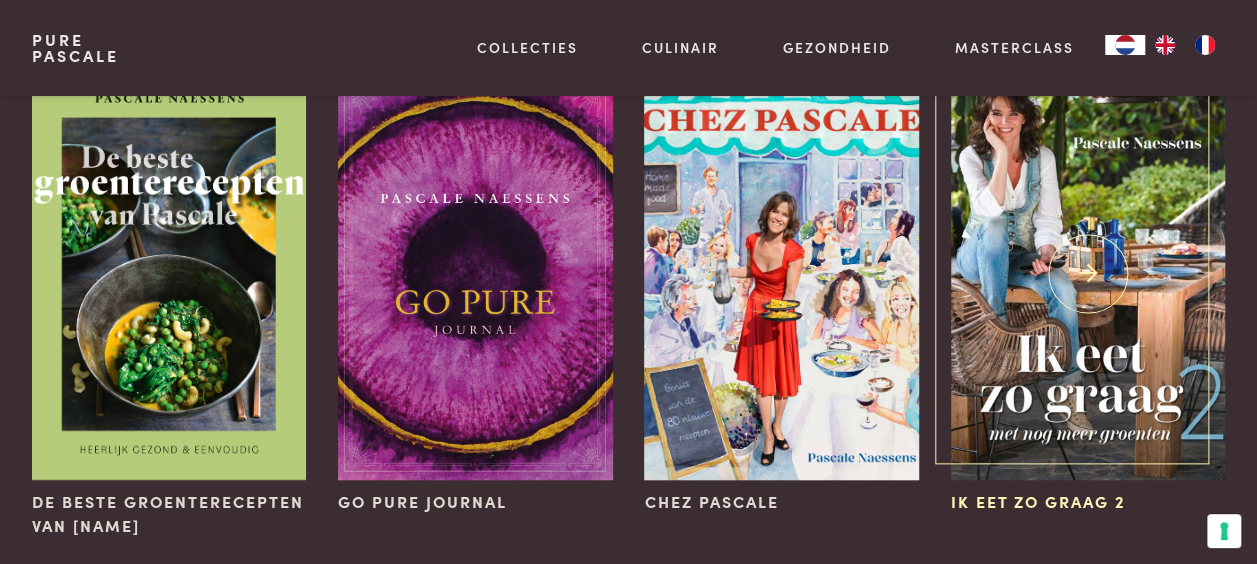click at bounding box center [1088, 274] 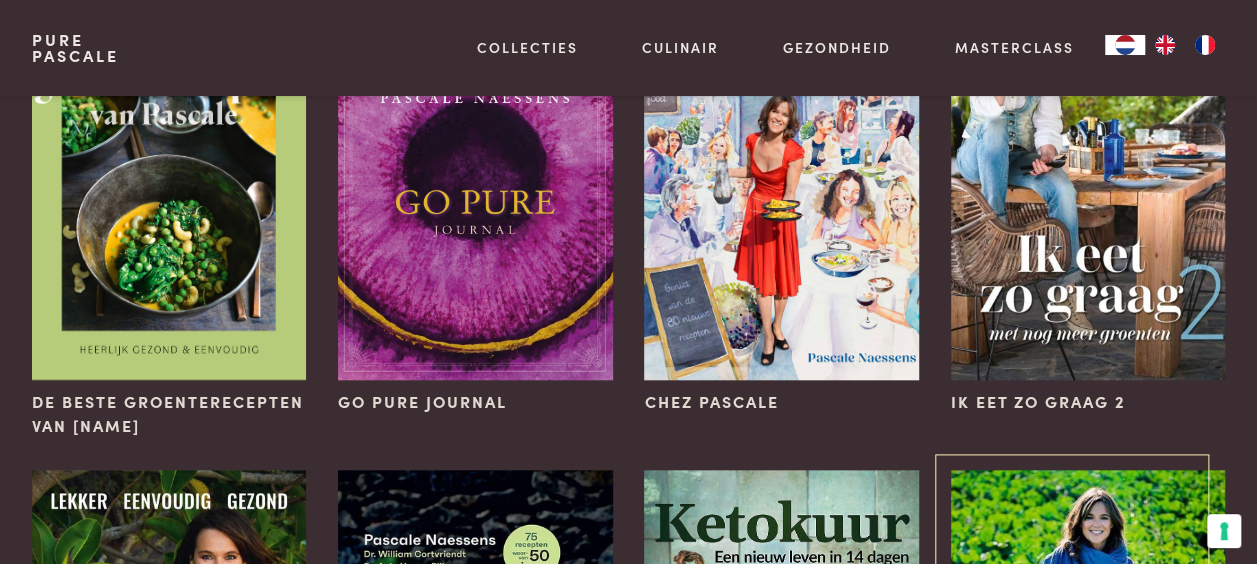 scroll, scrollTop: 1200, scrollLeft: 0, axis: vertical 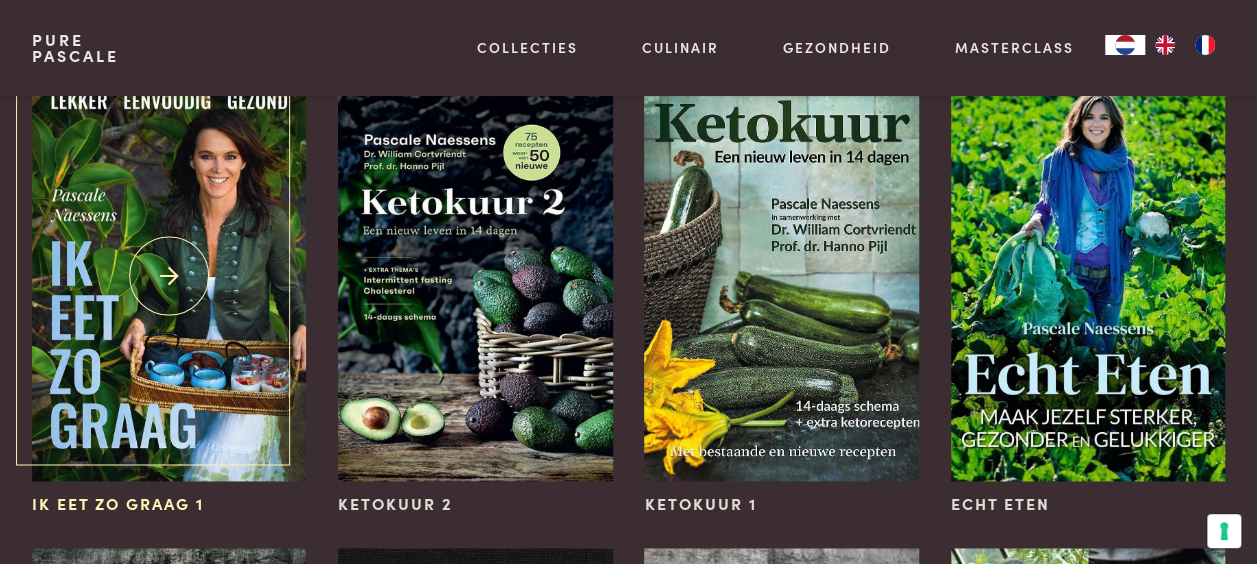 click at bounding box center [169, 276] 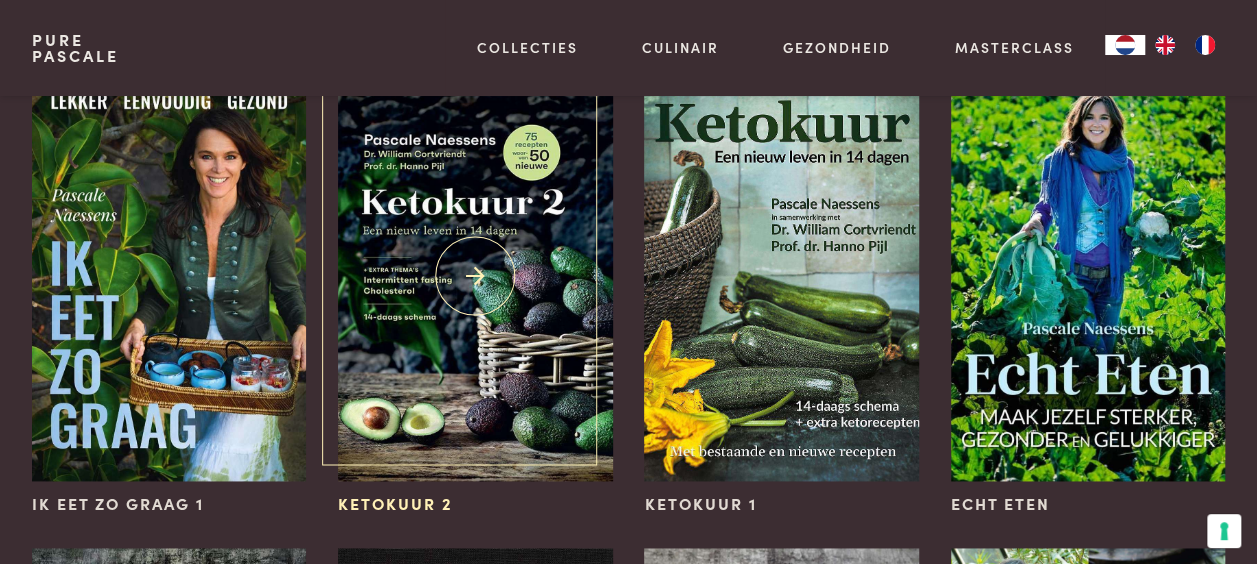 click at bounding box center (475, 276) 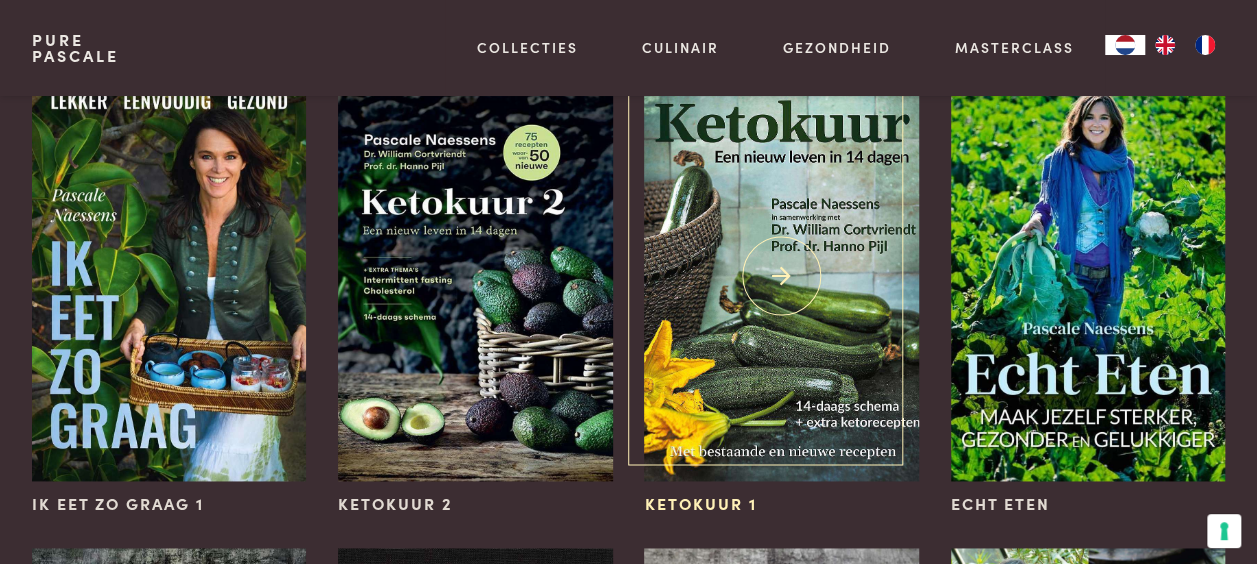 click at bounding box center [781, 276] 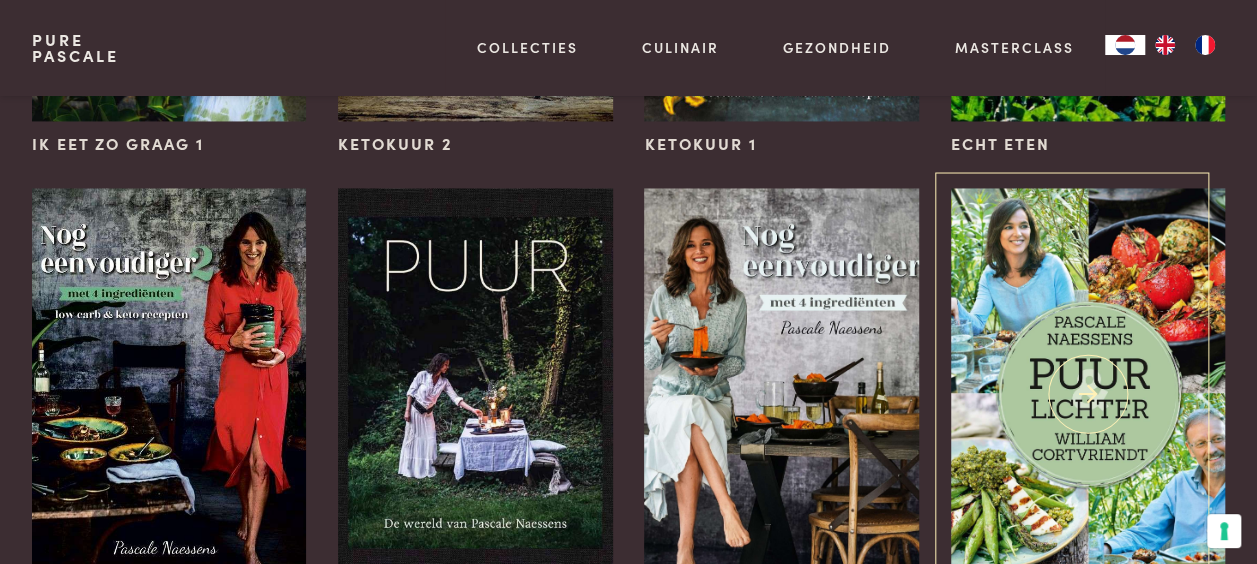 scroll, scrollTop: 1600, scrollLeft: 0, axis: vertical 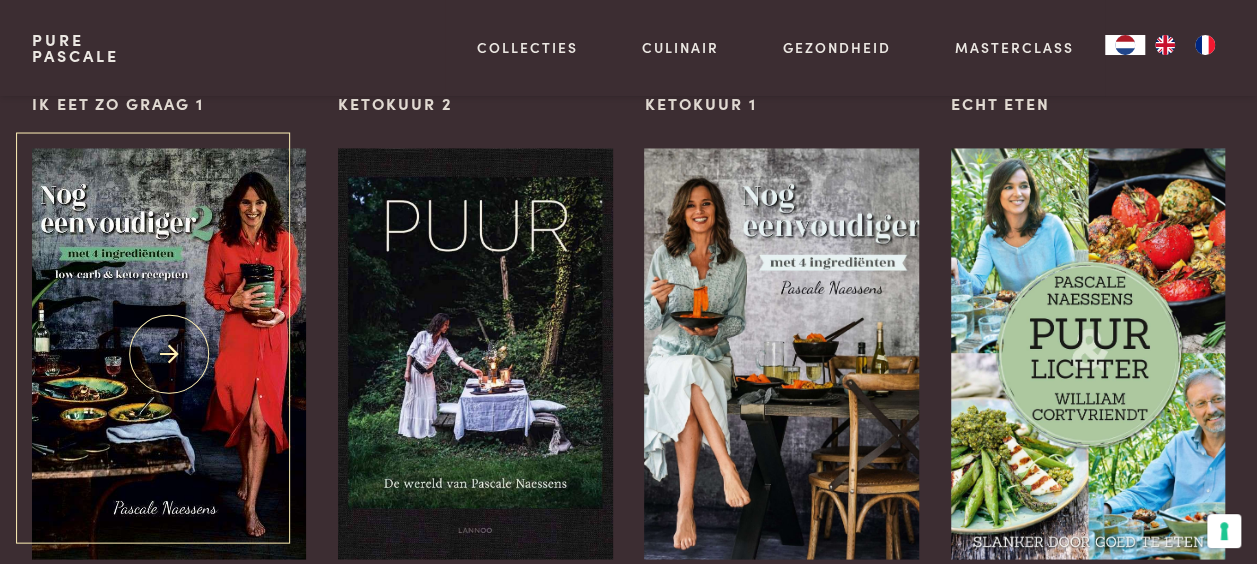 click at bounding box center [169, 354] 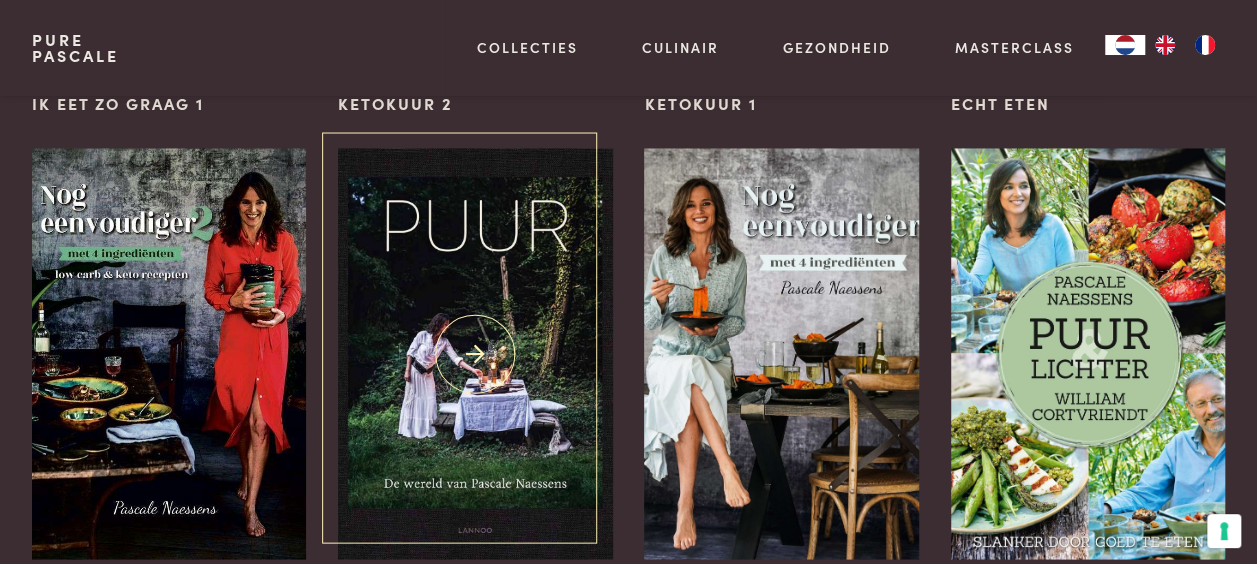 click at bounding box center (475, 354) 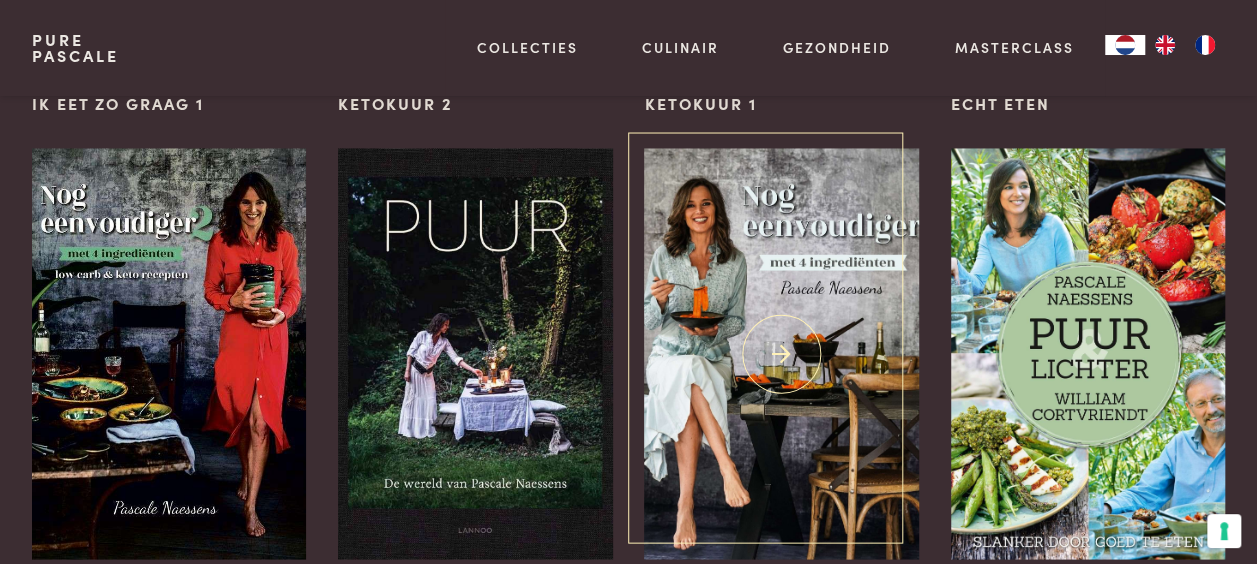 click at bounding box center (781, 354) 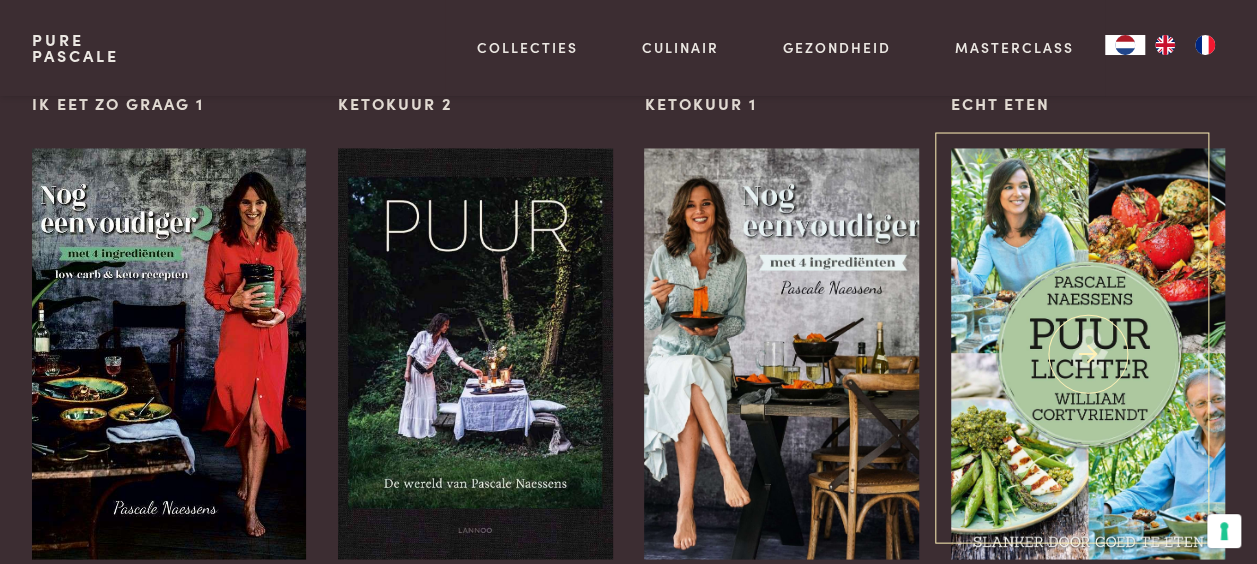 click at bounding box center [1088, 354] 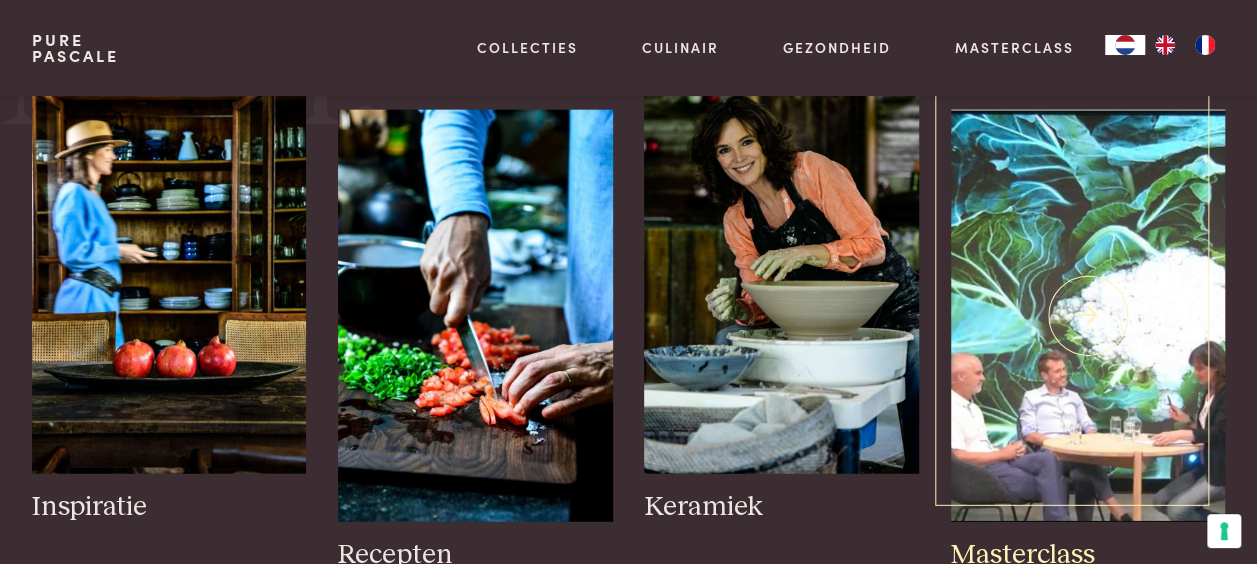 scroll, scrollTop: 2500, scrollLeft: 0, axis: vertical 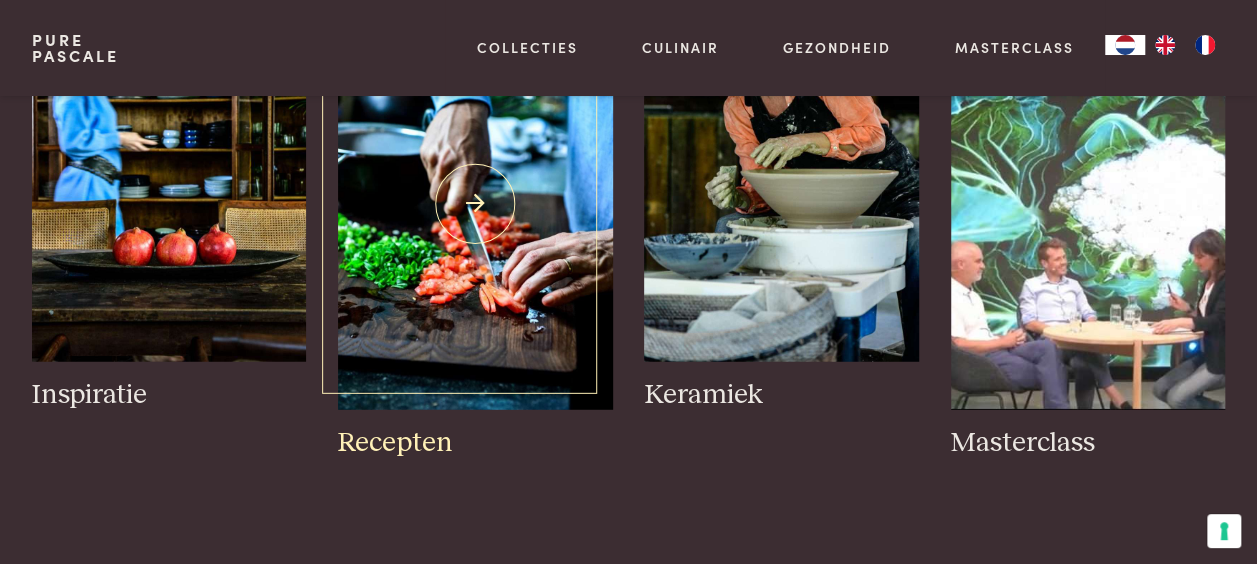click on "Recepten" at bounding box center [475, 443] 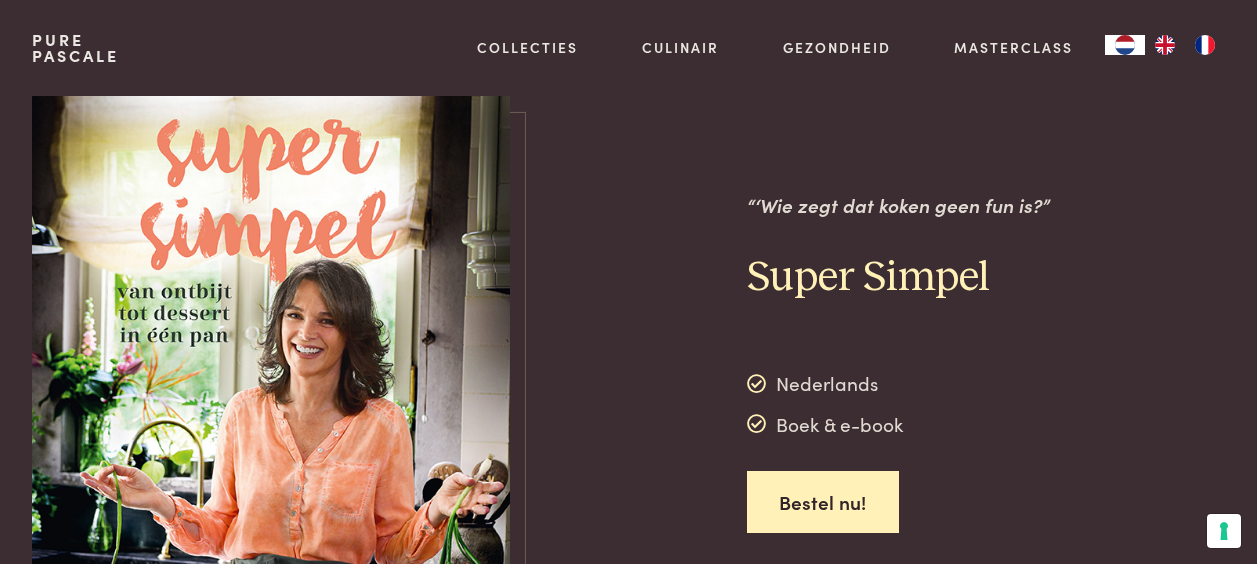 scroll, scrollTop: 0, scrollLeft: 0, axis: both 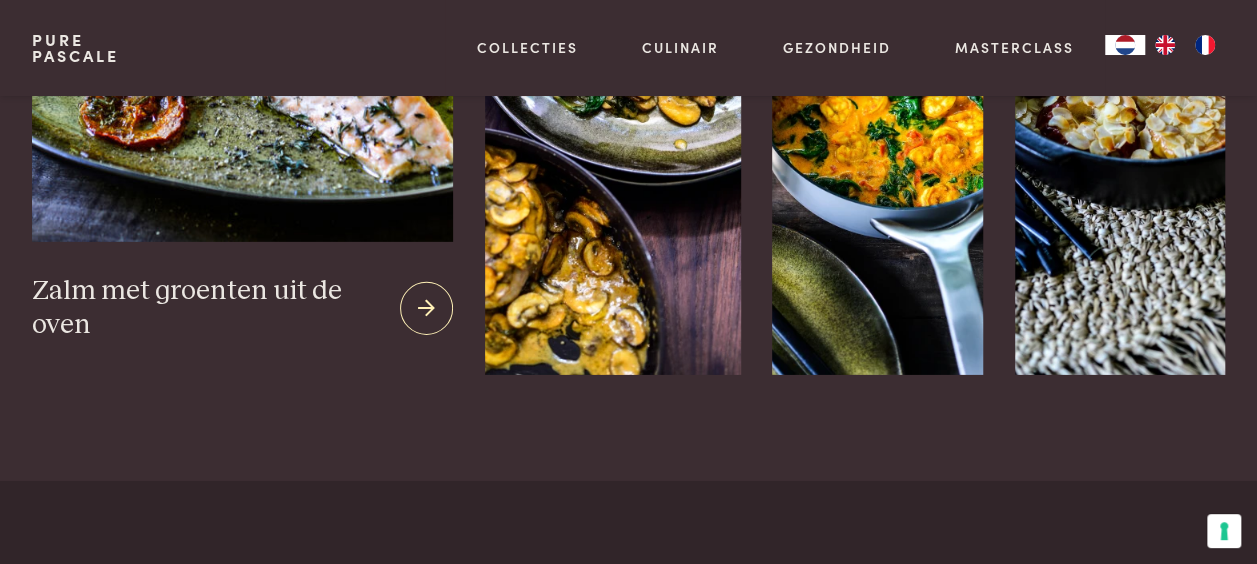 click on "Zalm met groenten uit de oven" at bounding box center [208, 308] 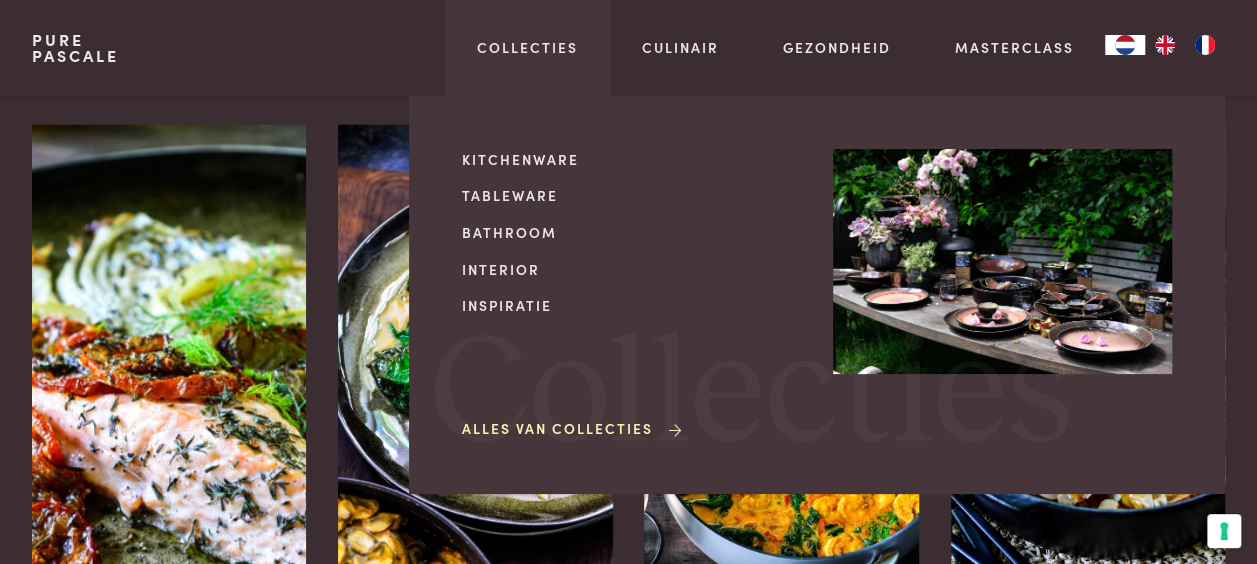 scroll, scrollTop: 2600, scrollLeft: 0, axis: vertical 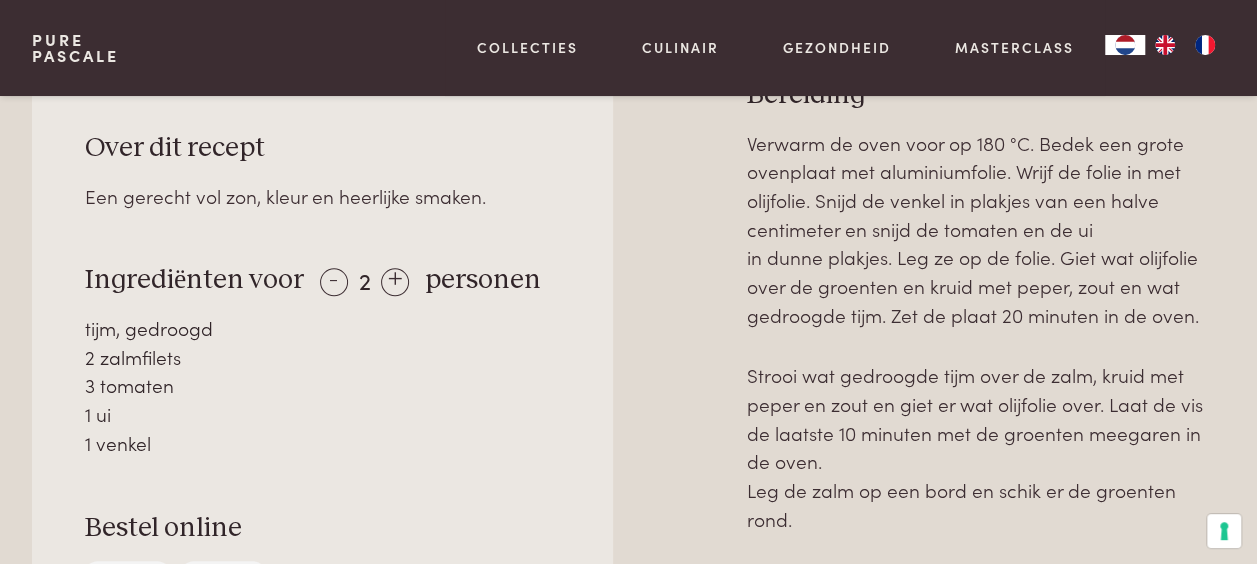 drag, startPoint x: 312, startPoint y: 13, endPoint x: 316, endPoint y: 142, distance: 129.062 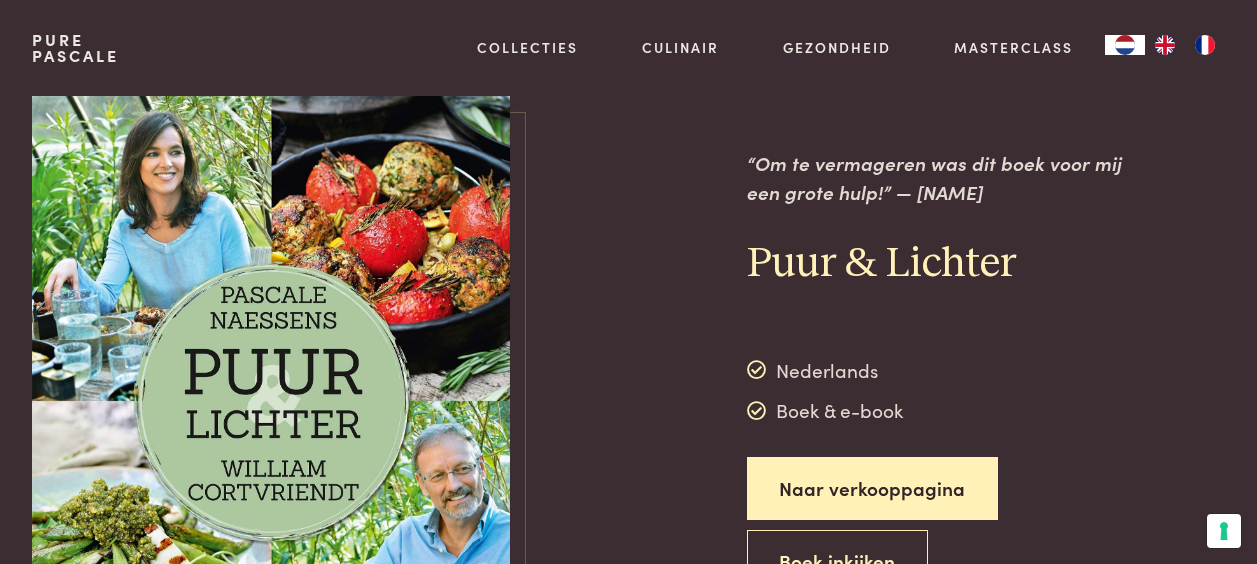 scroll, scrollTop: 415, scrollLeft: 0, axis: vertical 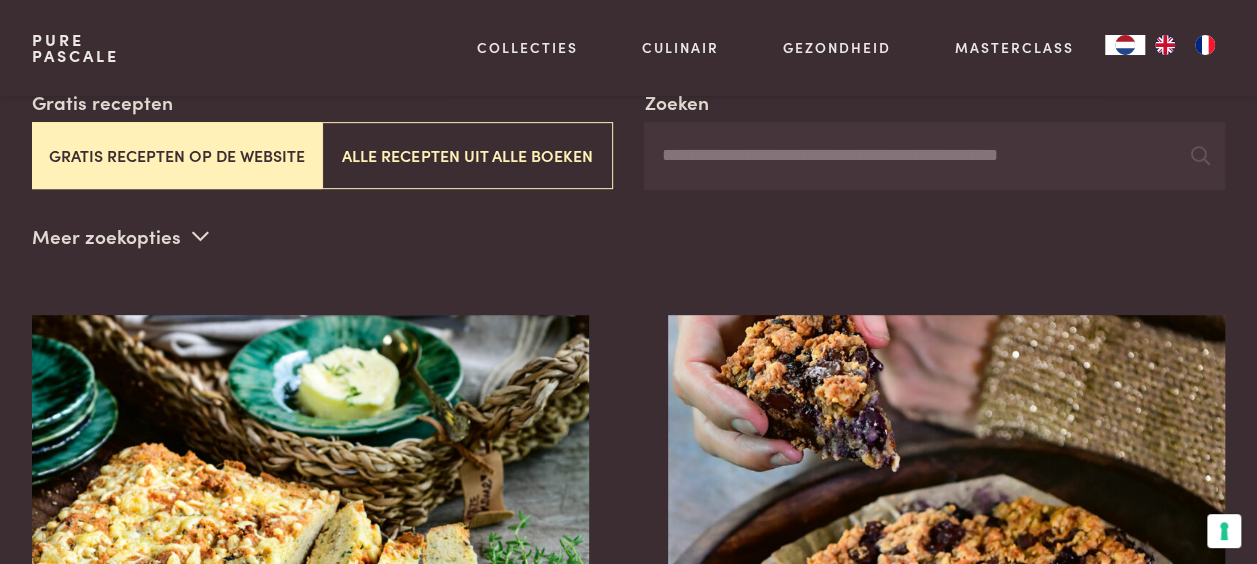 click at bounding box center (200, 235) 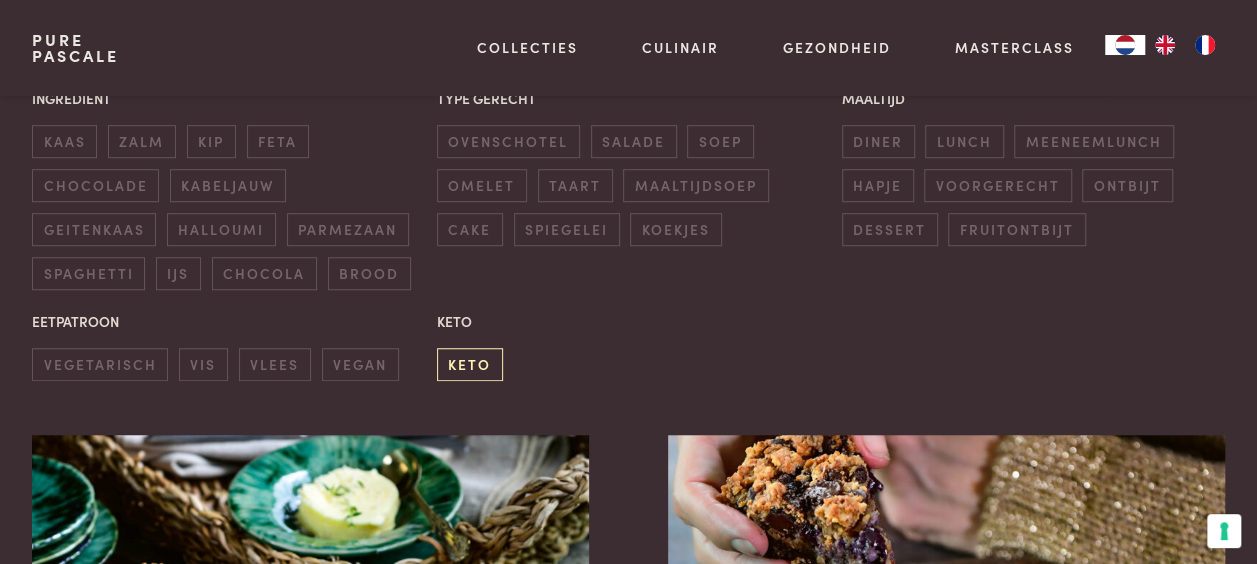 scroll, scrollTop: 500, scrollLeft: 0, axis: vertical 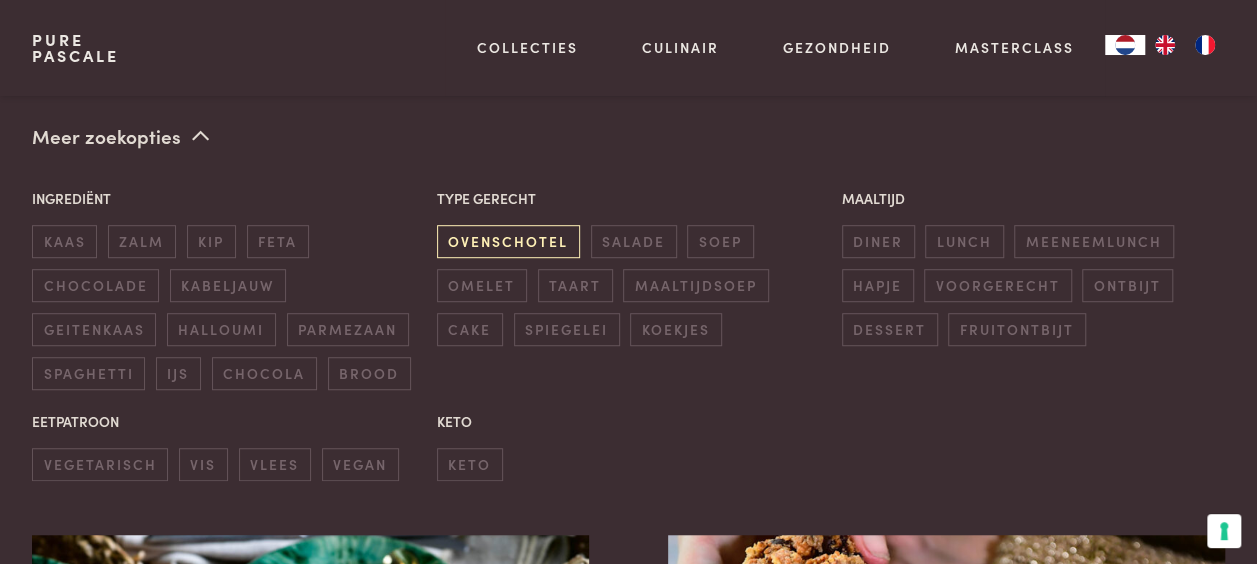 click on "ovenschotel" at bounding box center [508, 241] 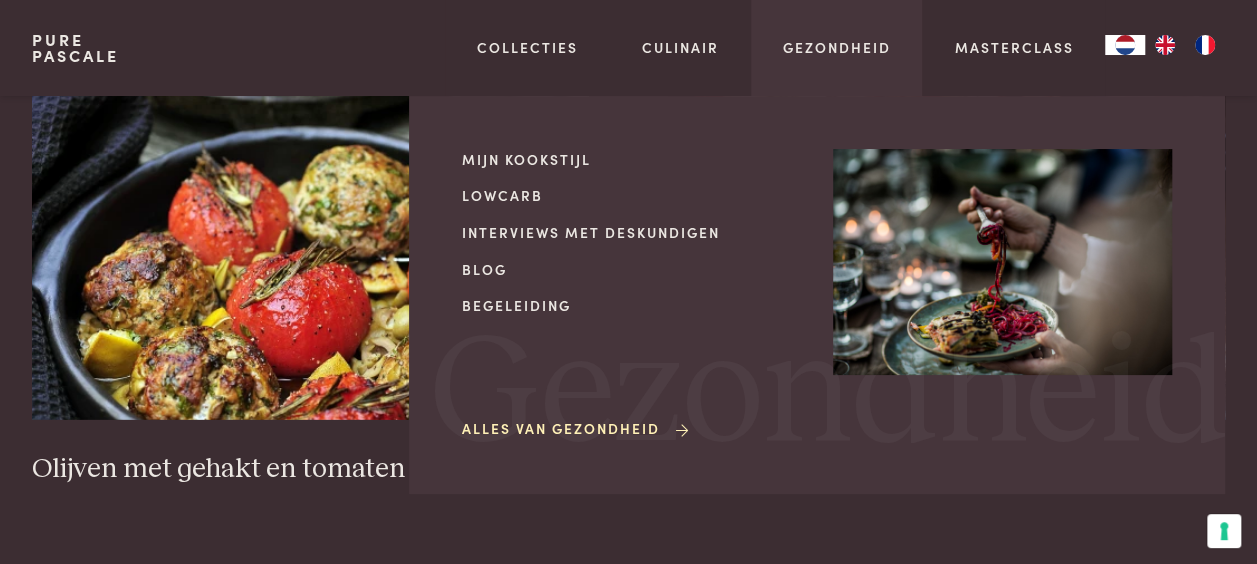scroll, scrollTop: 2659, scrollLeft: 0, axis: vertical 